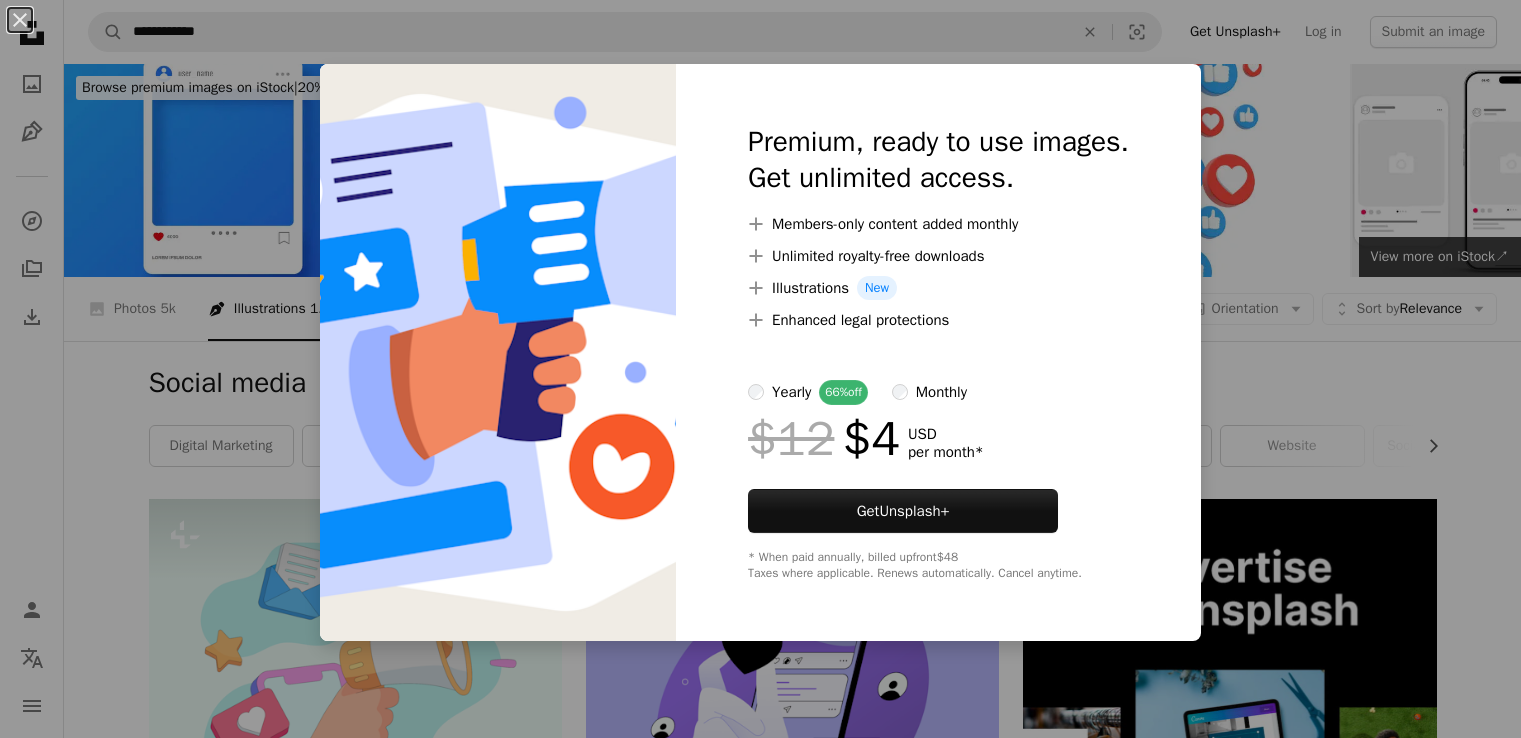 scroll, scrollTop: 3194, scrollLeft: 0, axis: vertical 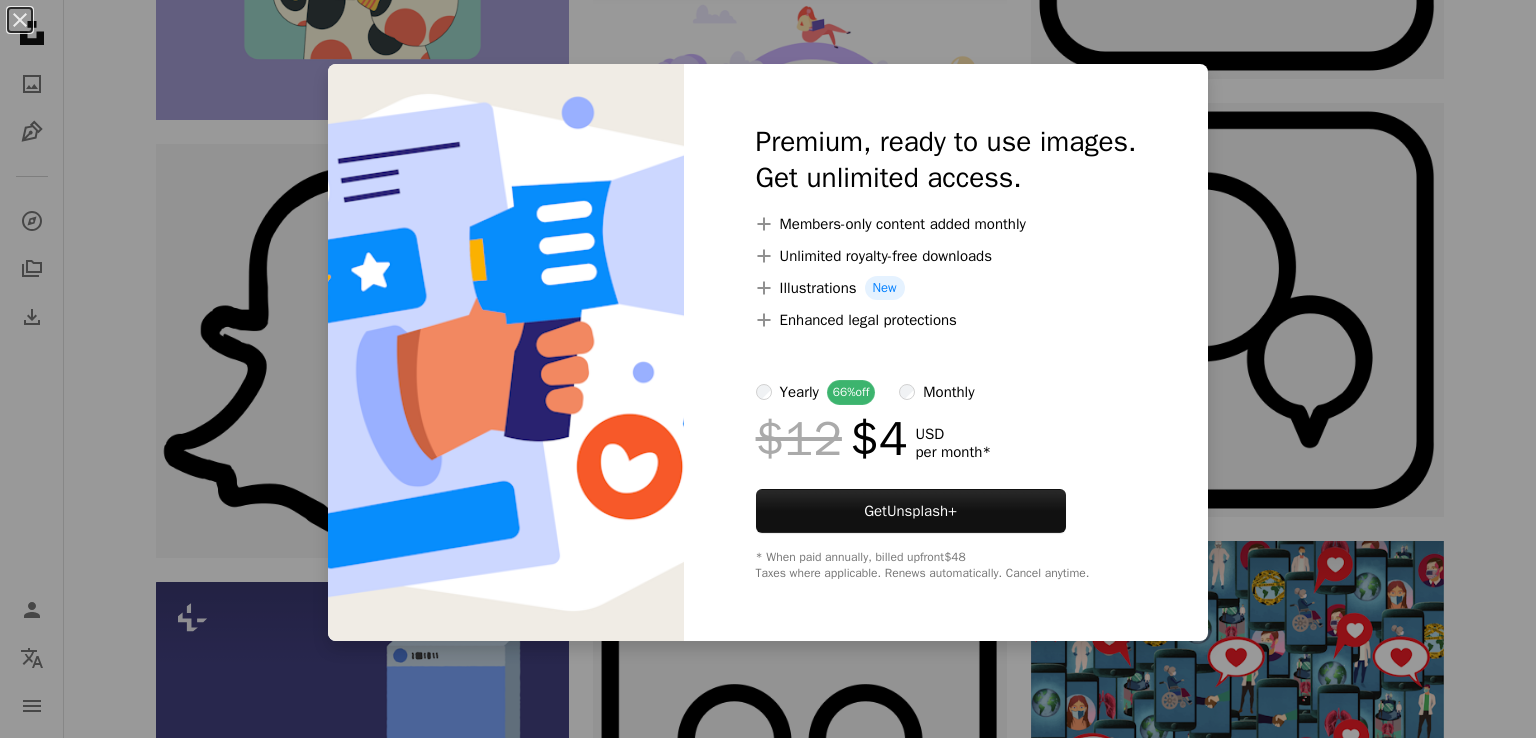 click on "An X shape Premium, ready to use images. Get unlimited access. A plus sign Members-only content added monthly A plus sign Unlimited royalty-free downloads A plus sign Illustrations  New A plus sign Enhanced legal protections yearly 66%  off monthly $12   $4 USD per month * Get  Unsplash+ * When paid annually, billed upfront  $48 Taxes where applicable. Renews automatically. Cancel anytime." at bounding box center (768, 369) 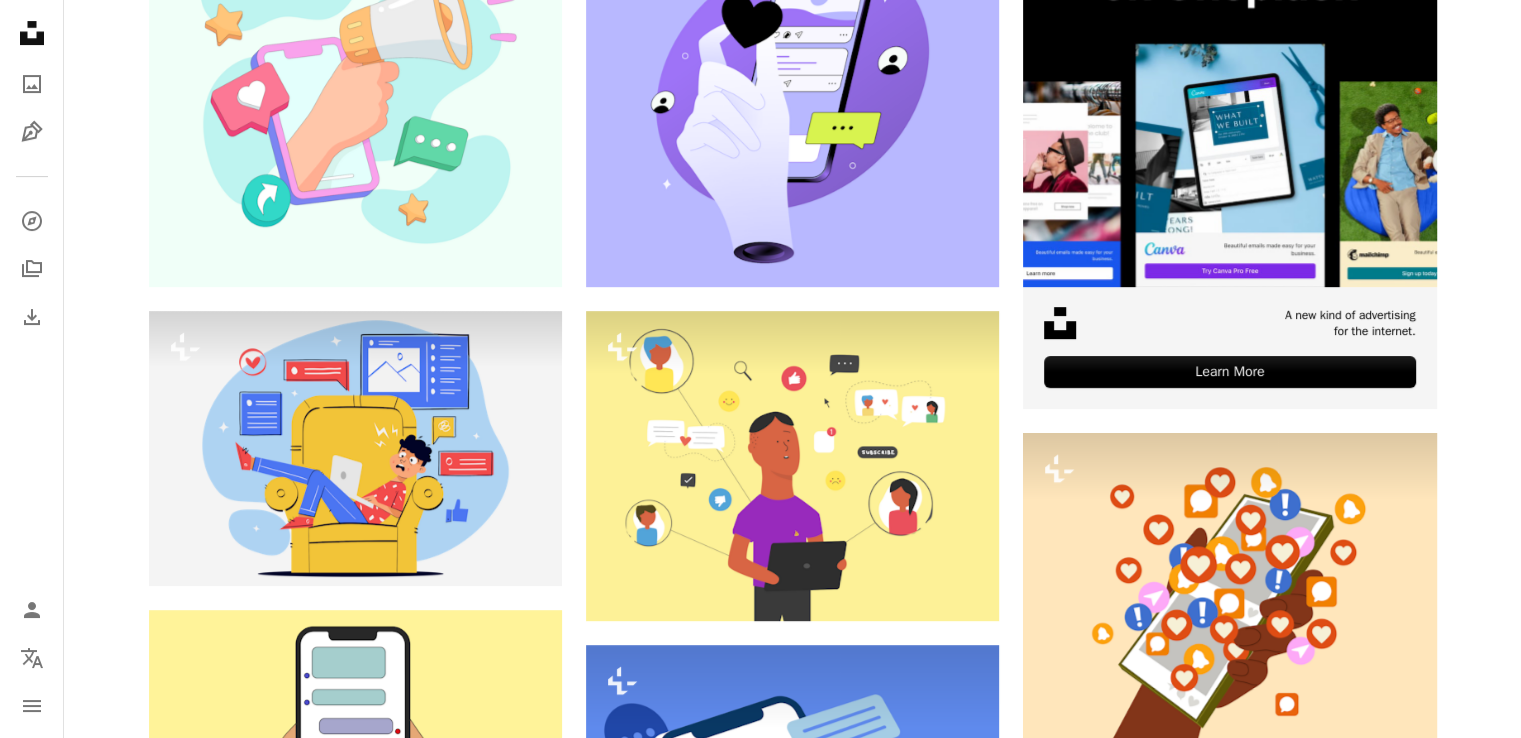 scroll, scrollTop: 0, scrollLeft: 0, axis: both 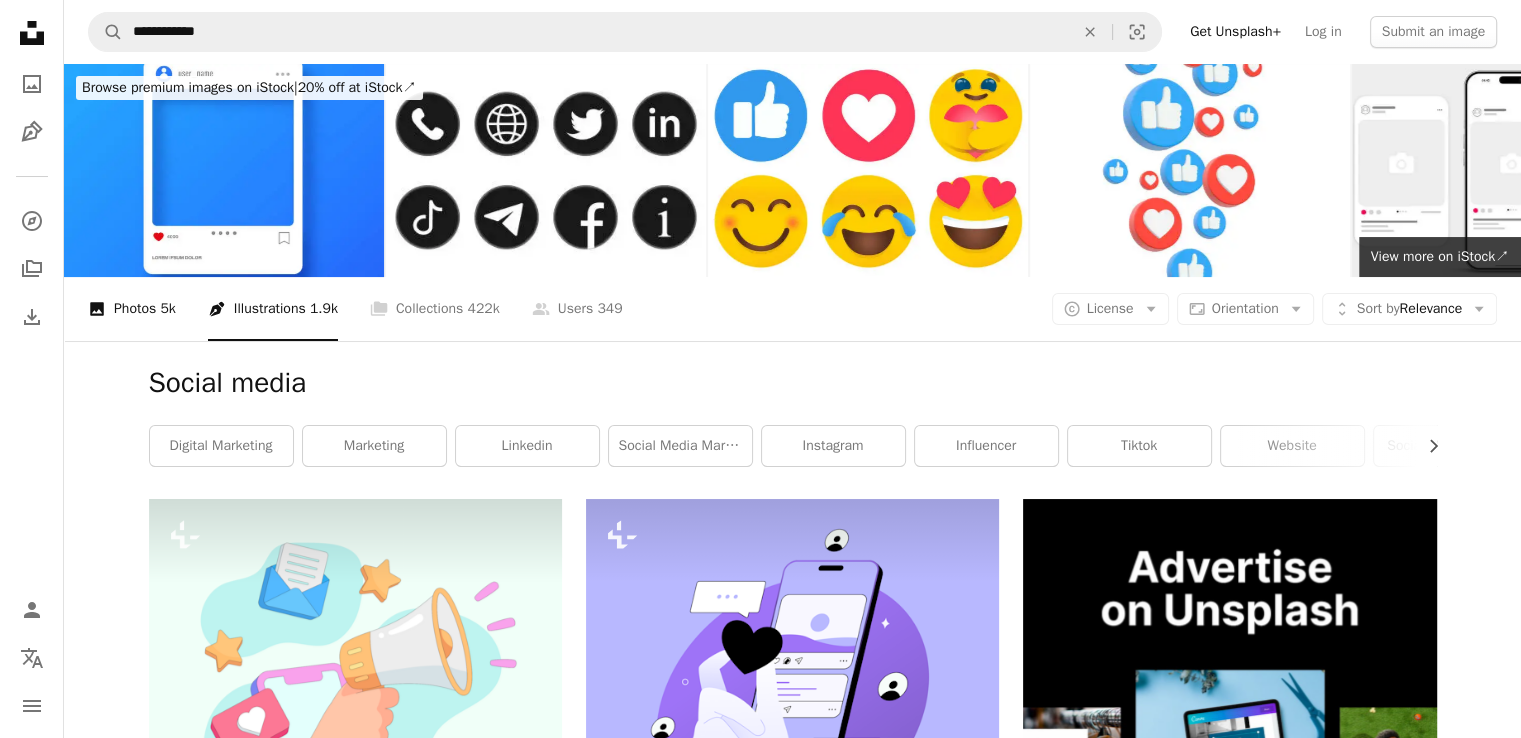 click on "A photo Photos   5k" at bounding box center (132, 309) 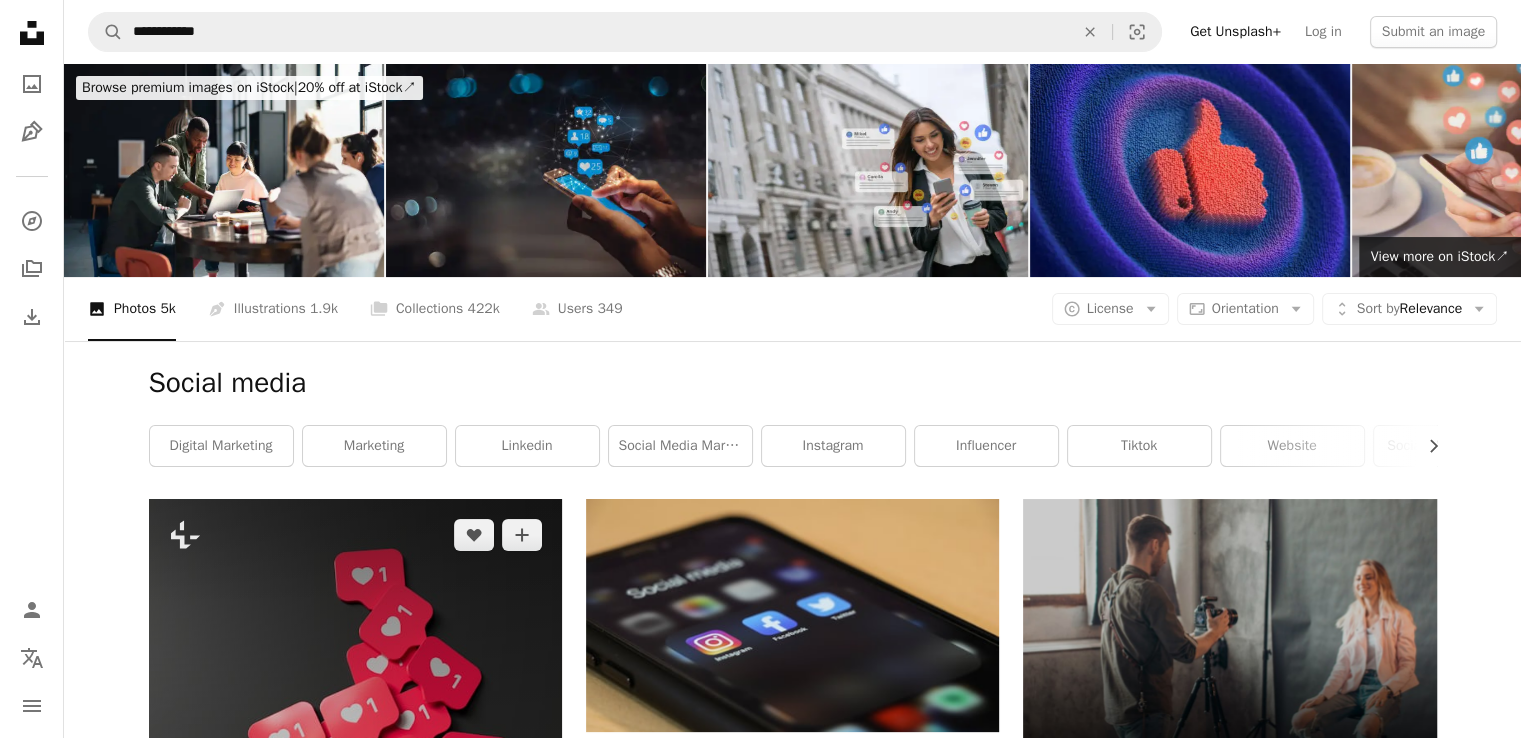 scroll, scrollTop: 324, scrollLeft: 0, axis: vertical 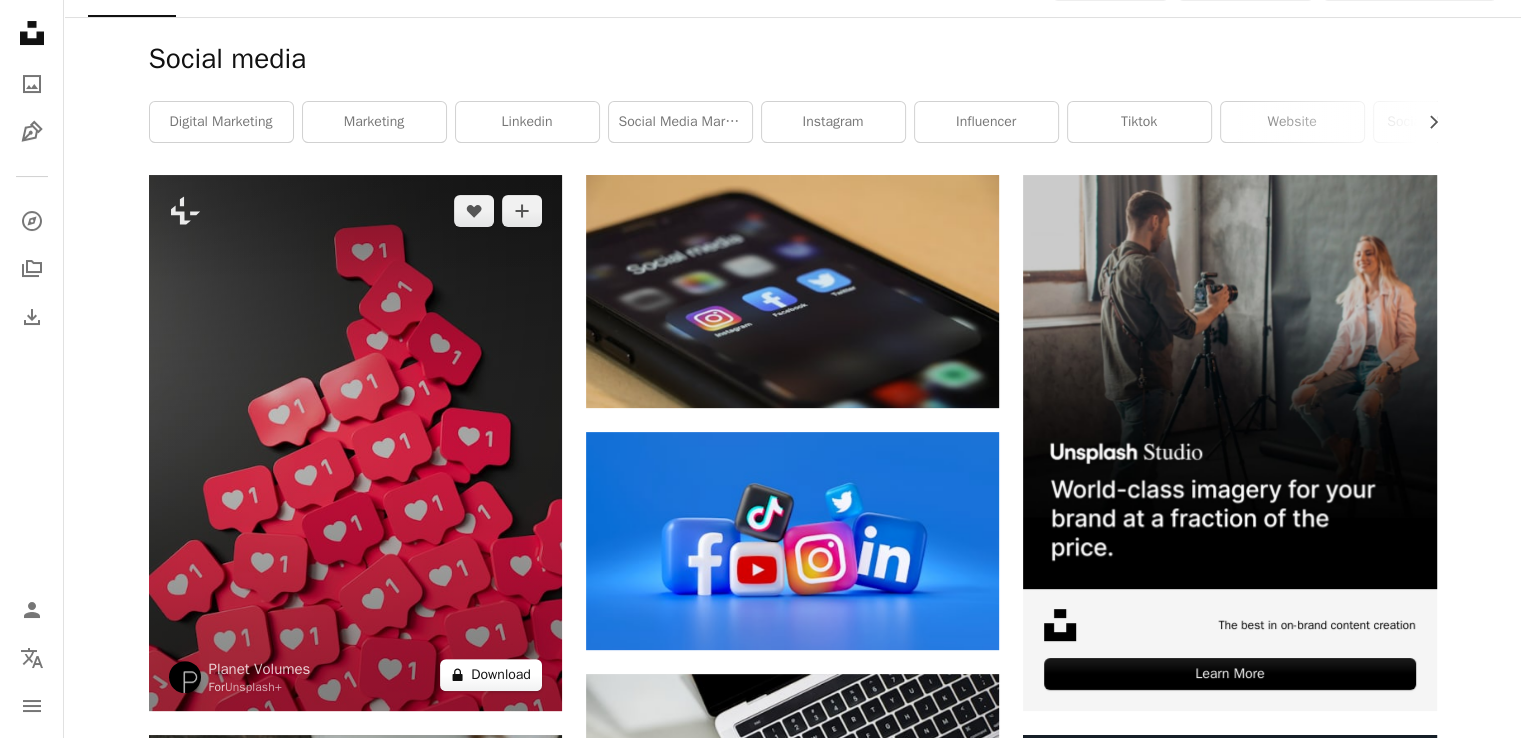 click on "A lock Download" at bounding box center (491, 675) 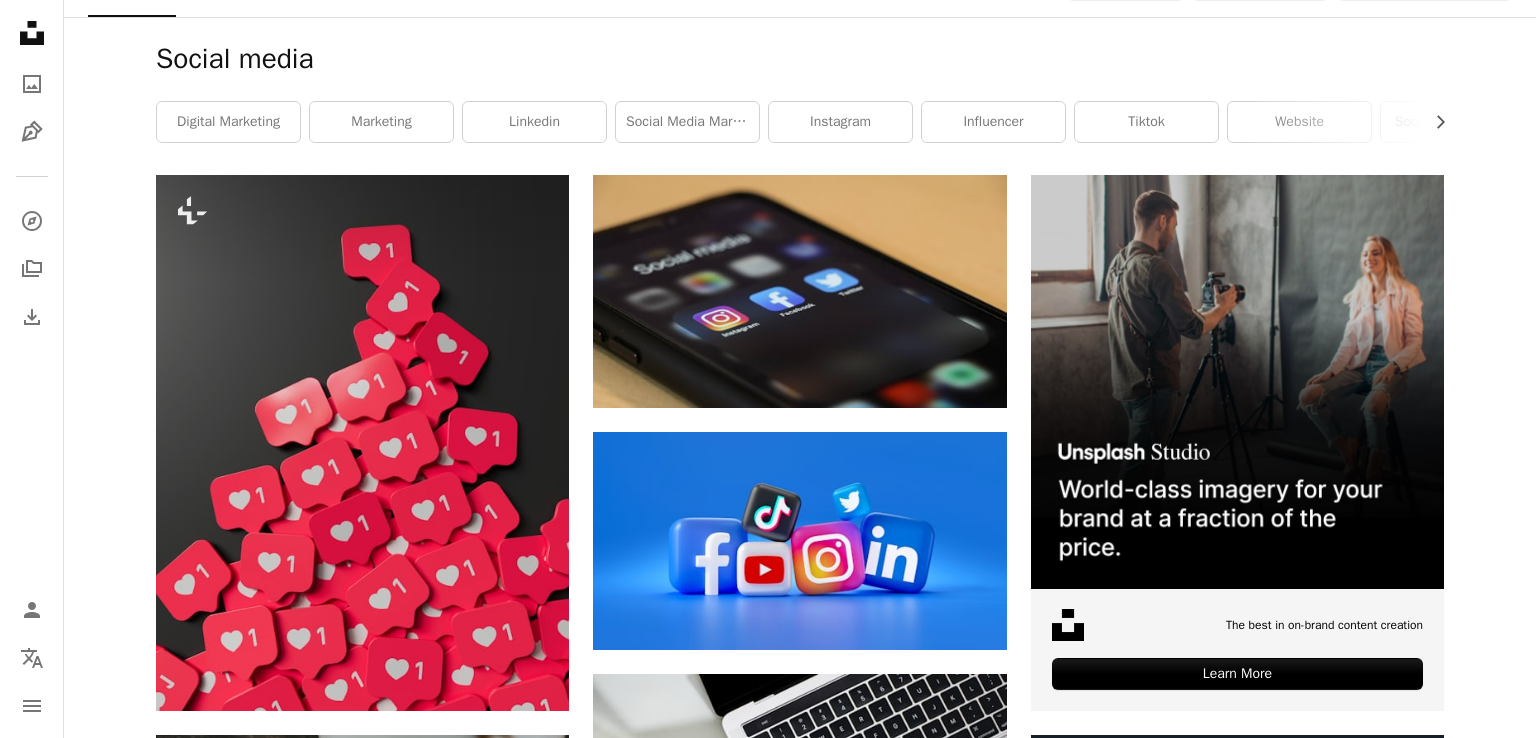 click on "An X shape Premium, ready to use images. Get unlimited access. A plus sign Members-only content added monthly A plus sign Unlimited royalty-free downloads A plus sign Illustrations  New A plus sign Enhanced legal protections yearly 66%  off monthly $12   $4 USD per month * Get  Unsplash+ * When paid annually, billed upfront  $48 Taxes where applicable. Renews automatically. Cancel anytime." at bounding box center (768, 4515) 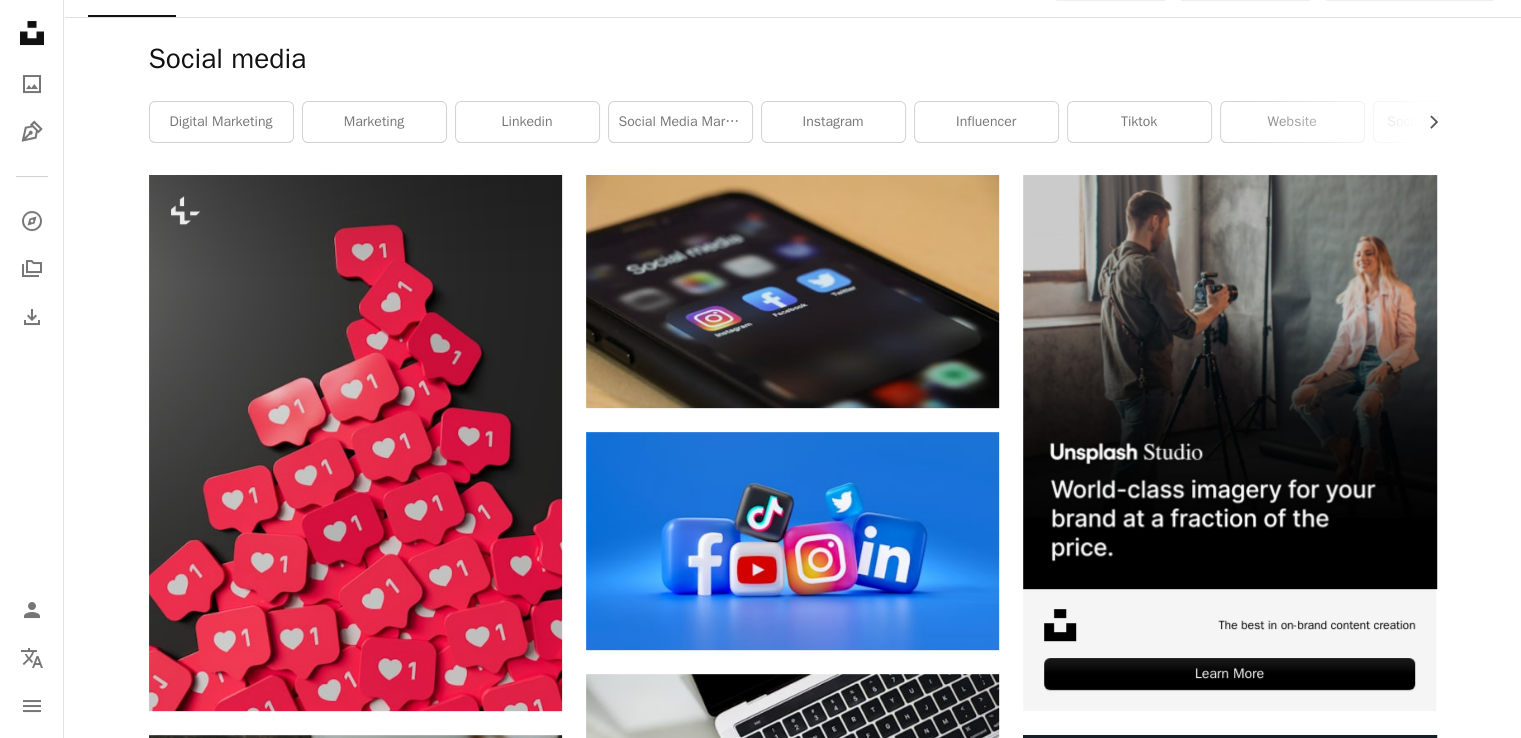 scroll, scrollTop: 0, scrollLeft: 0, axis: both 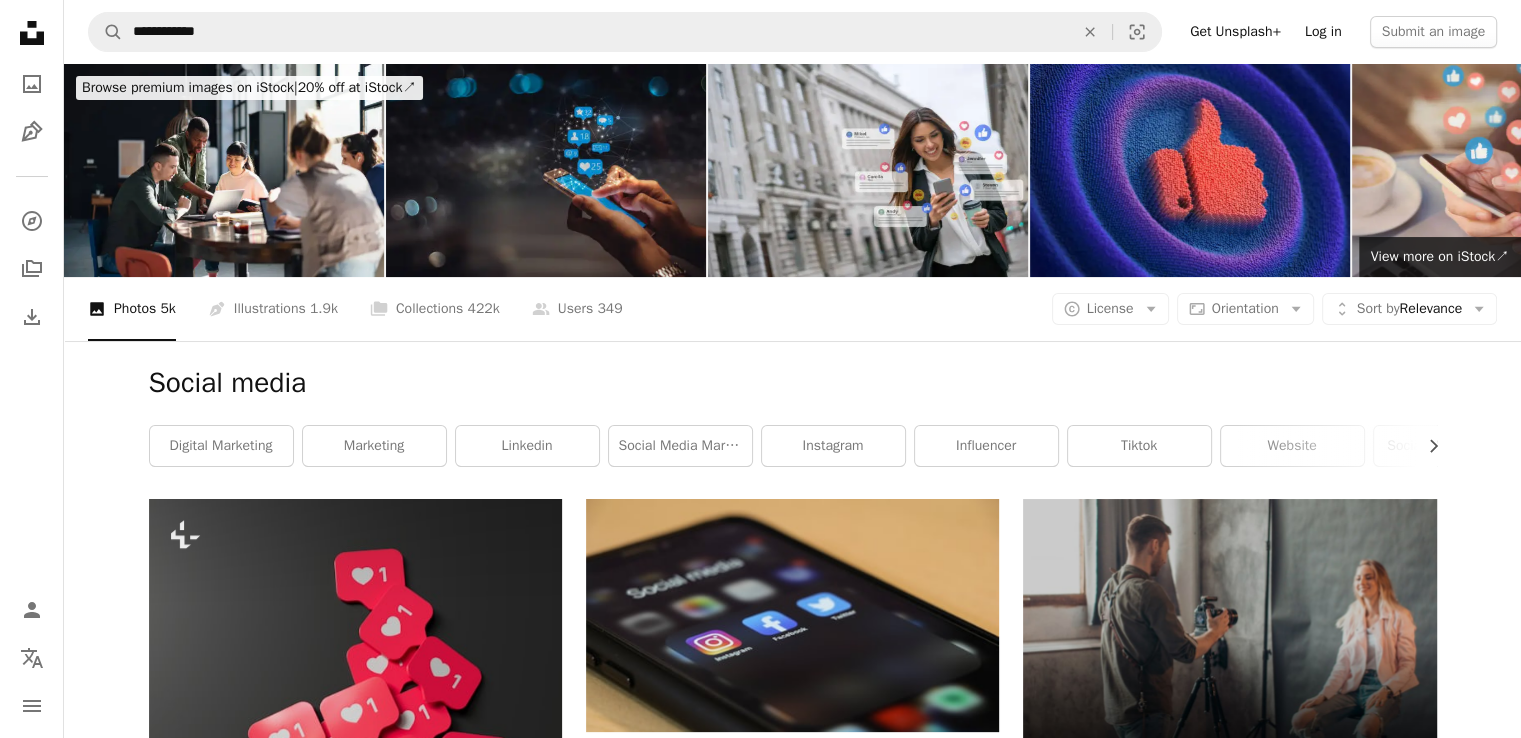 click on "Log in" at bounding box center (1323, 32) 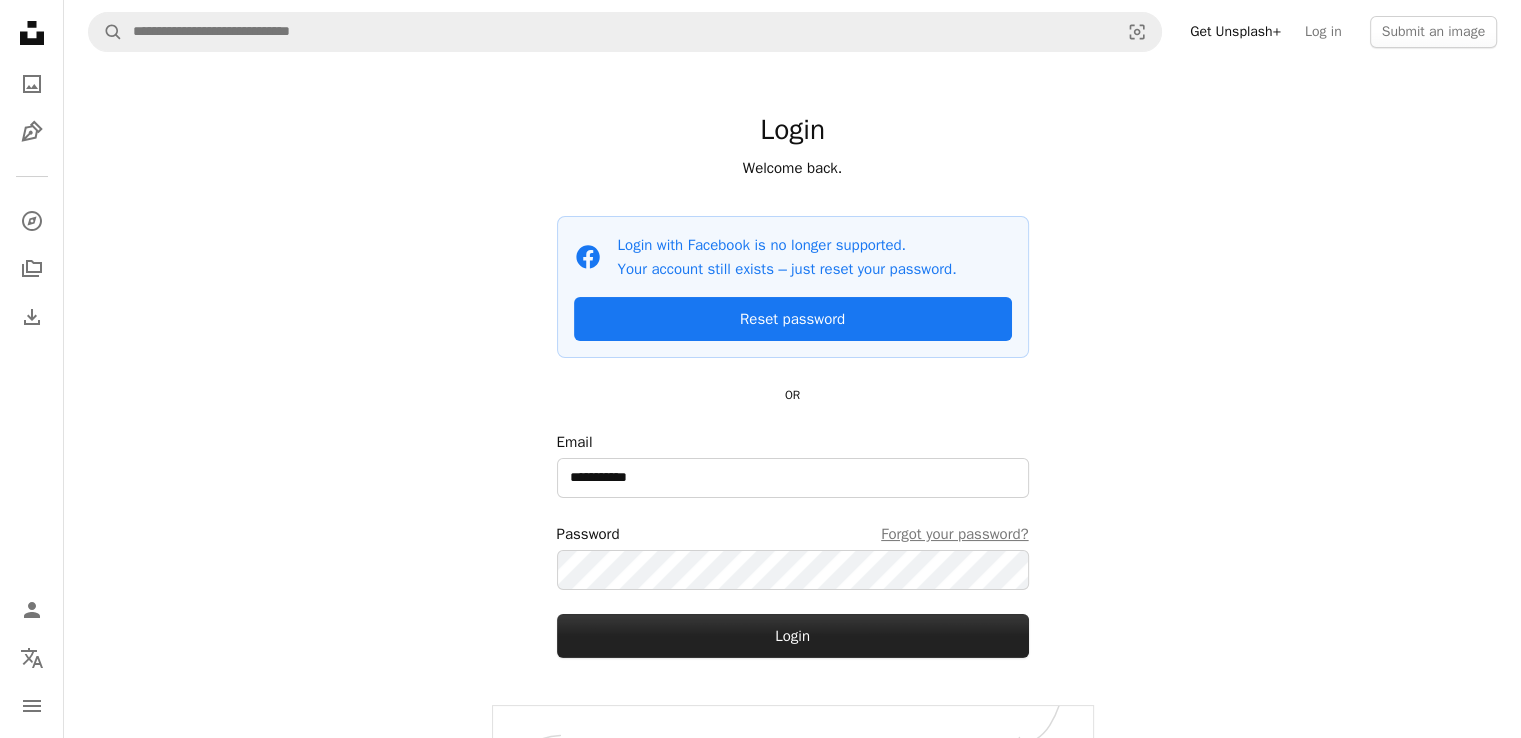 click on "Login" at bounding box center [793, 636] 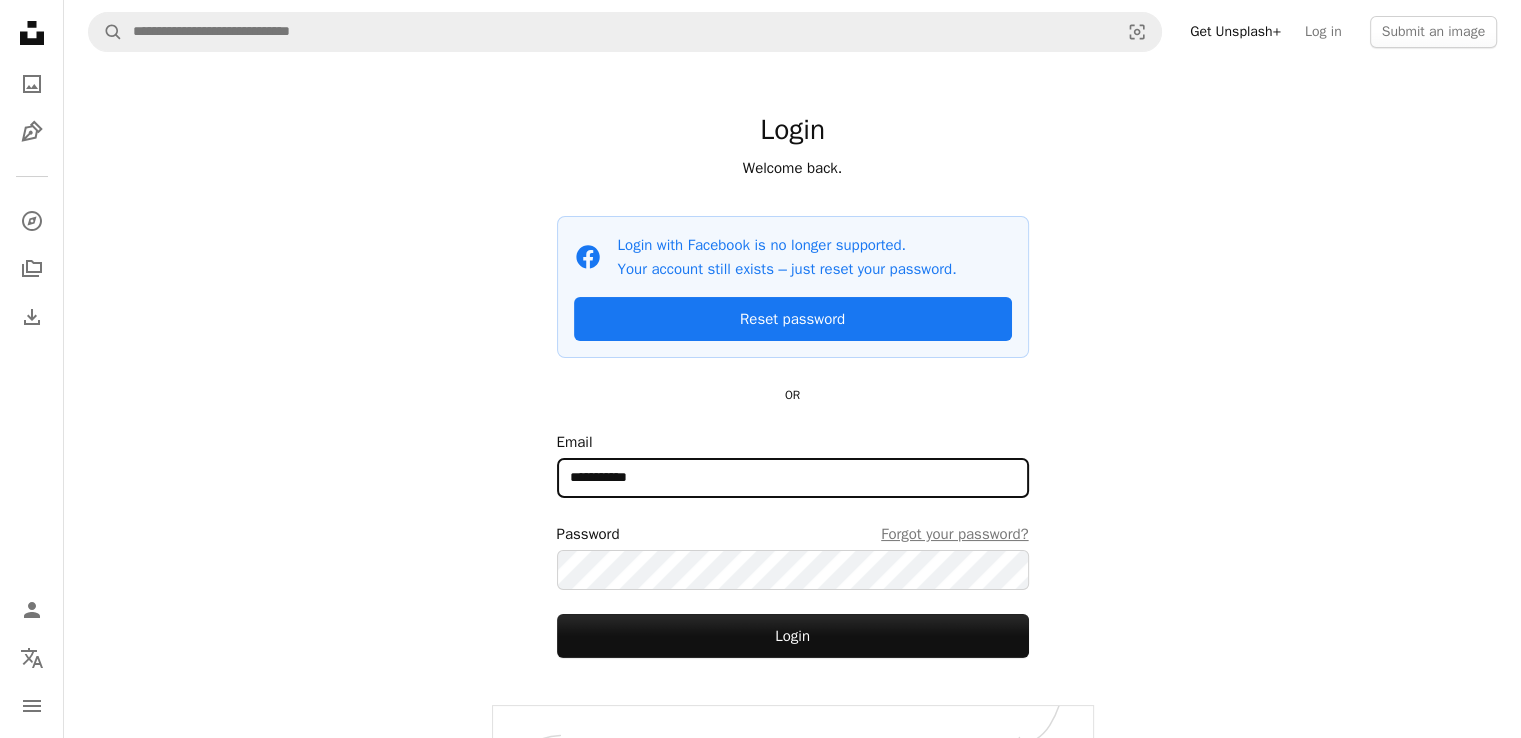 click on "**********" at bounding box center (793, 478) 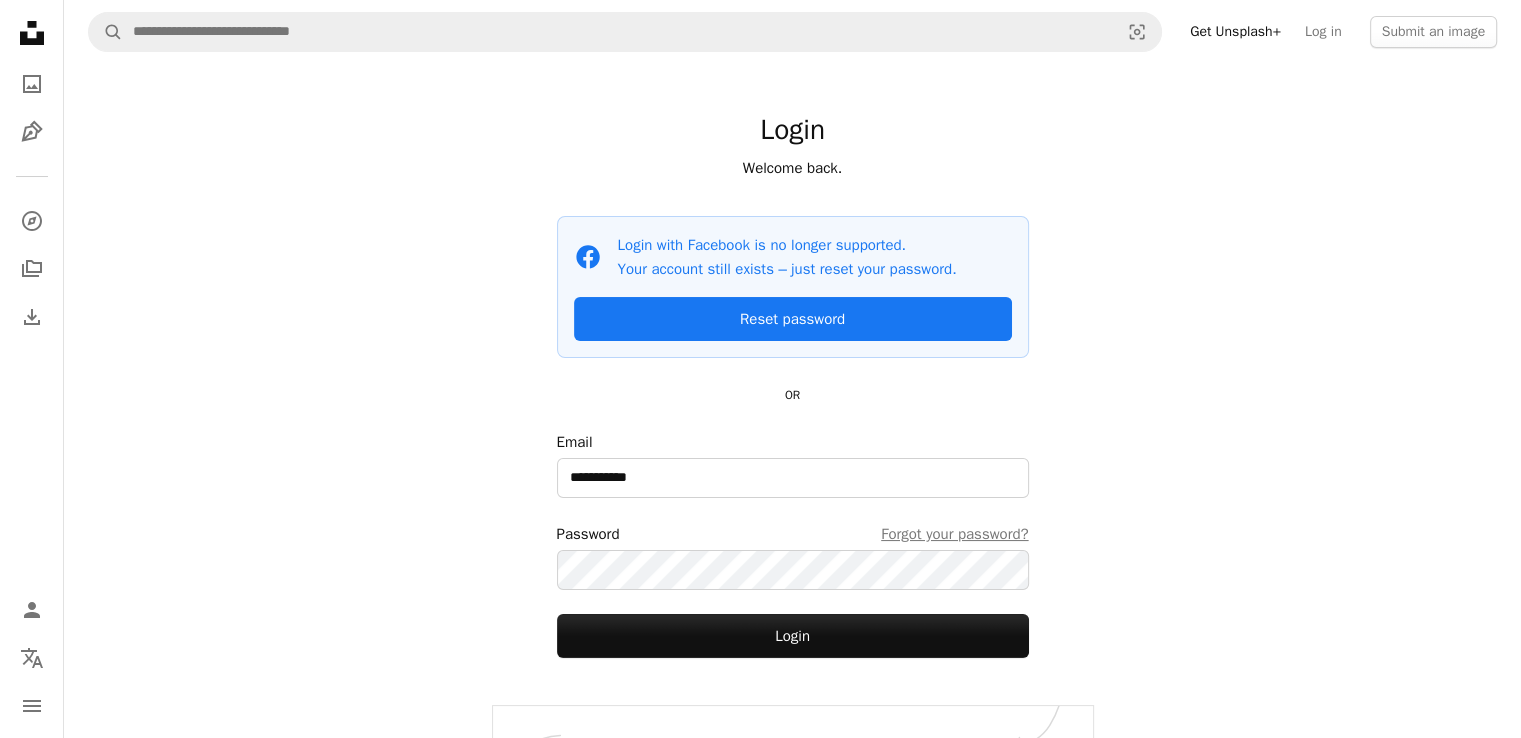 click on "**********" at bounding box center (792, 405) 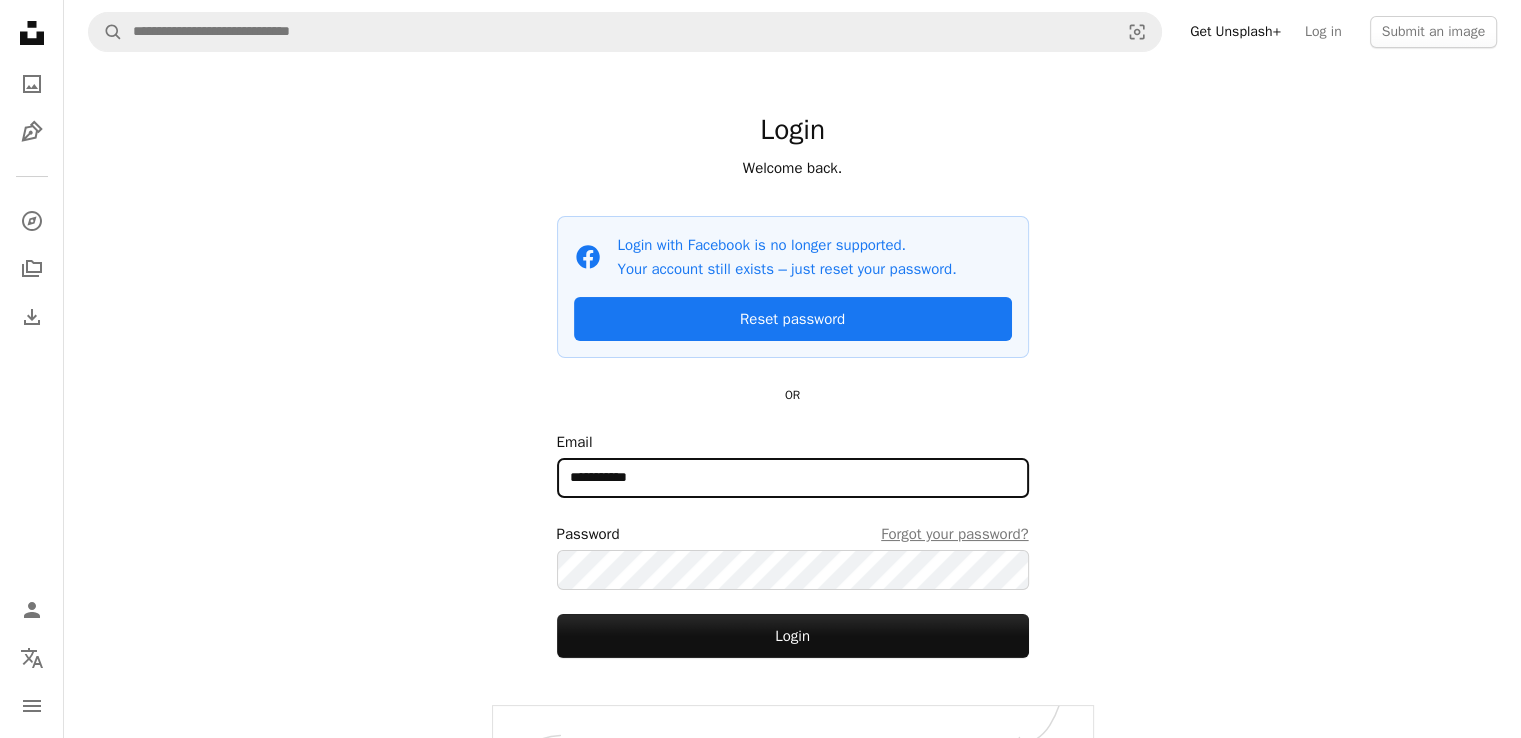 click on "**********" at bounding box center [793, 478] 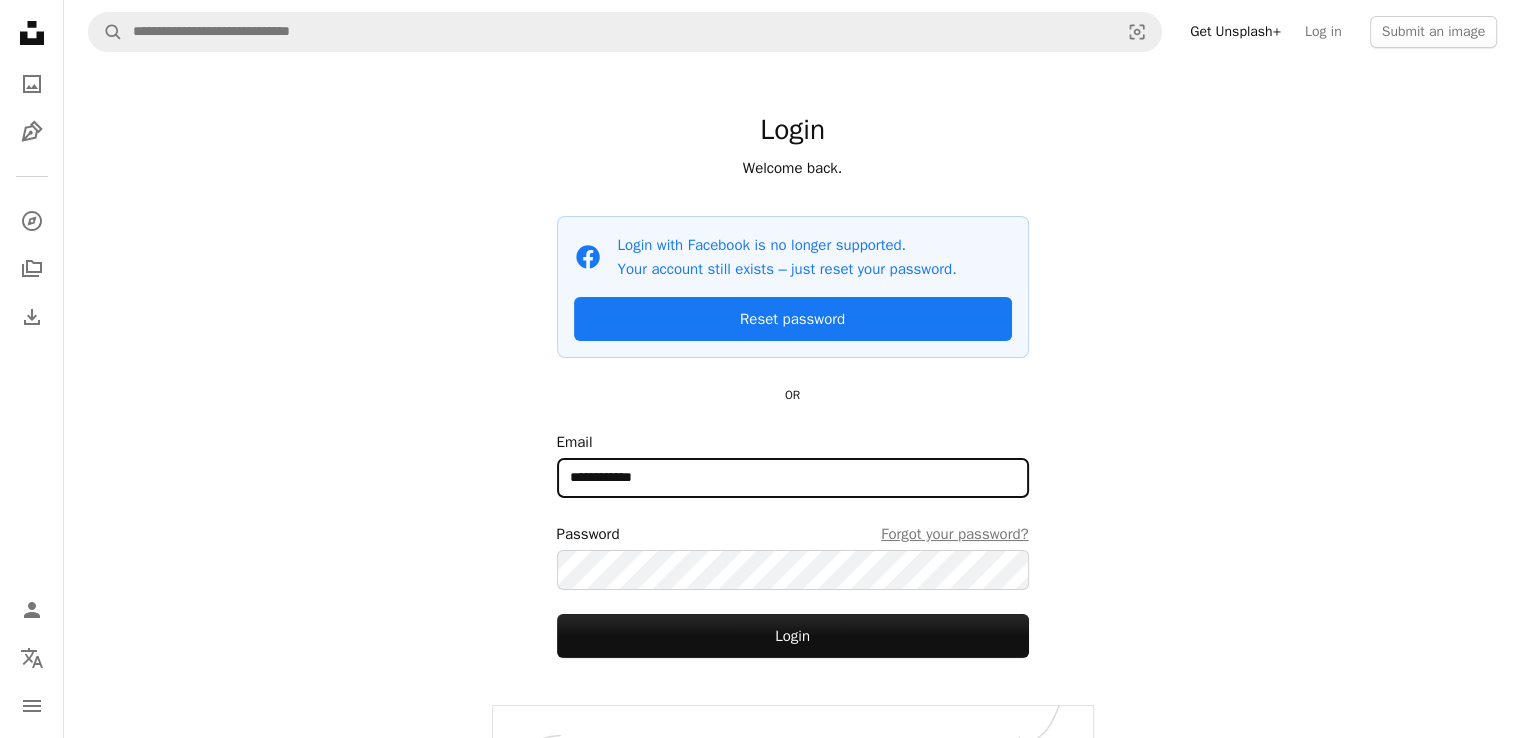 type on "**********" 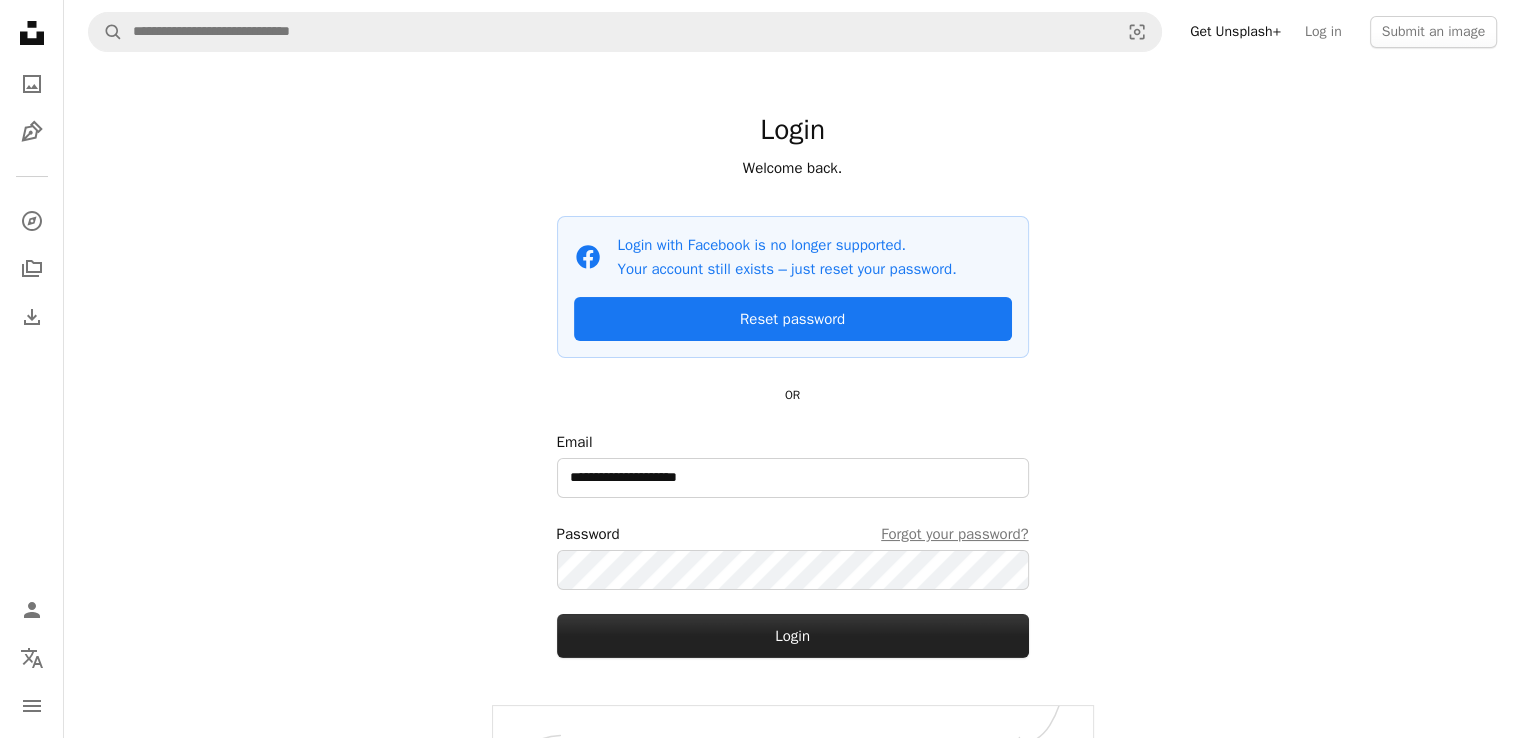 click on "Login" at bounding box center [793, 636] 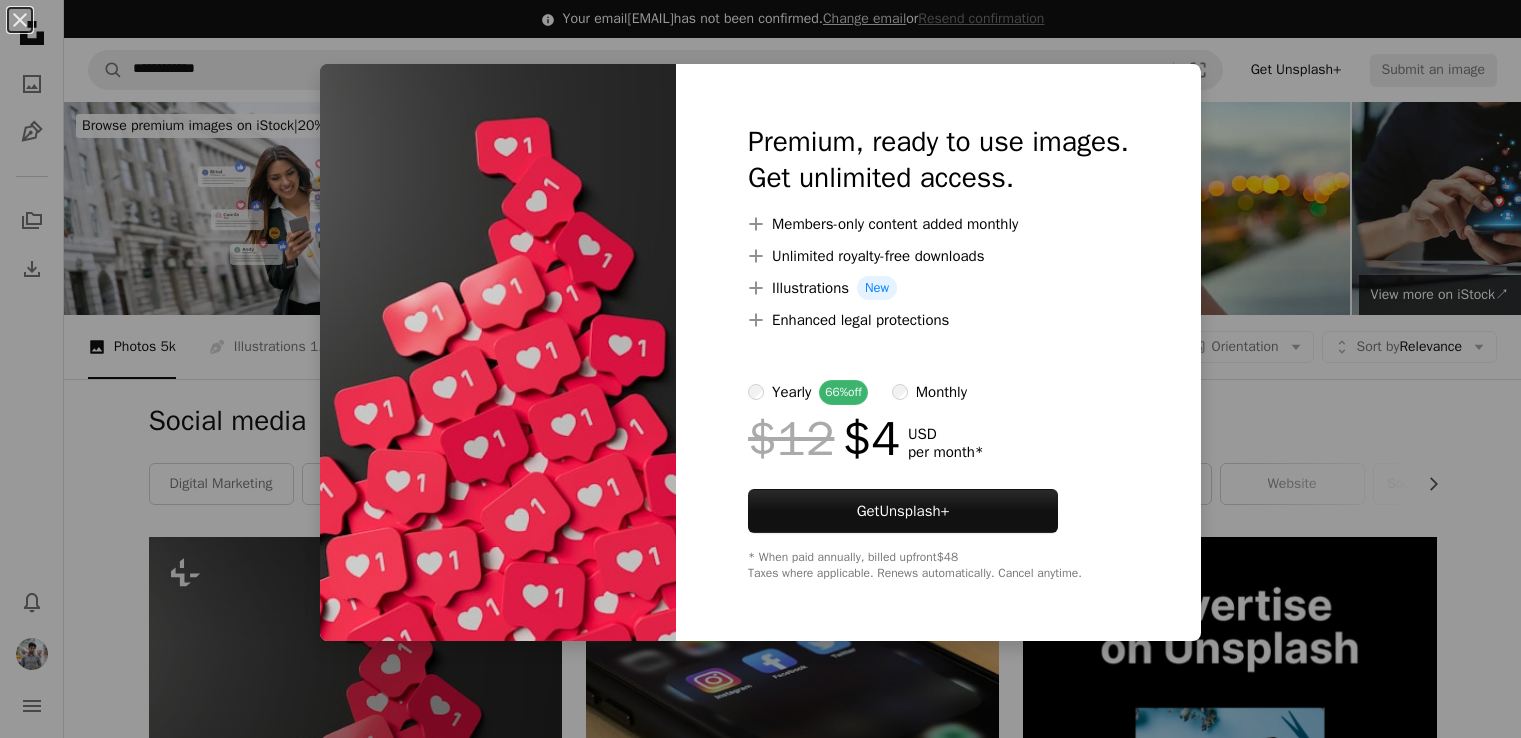 scroll, scrollTop: 294, scrollLeft: 0, axis: vertical 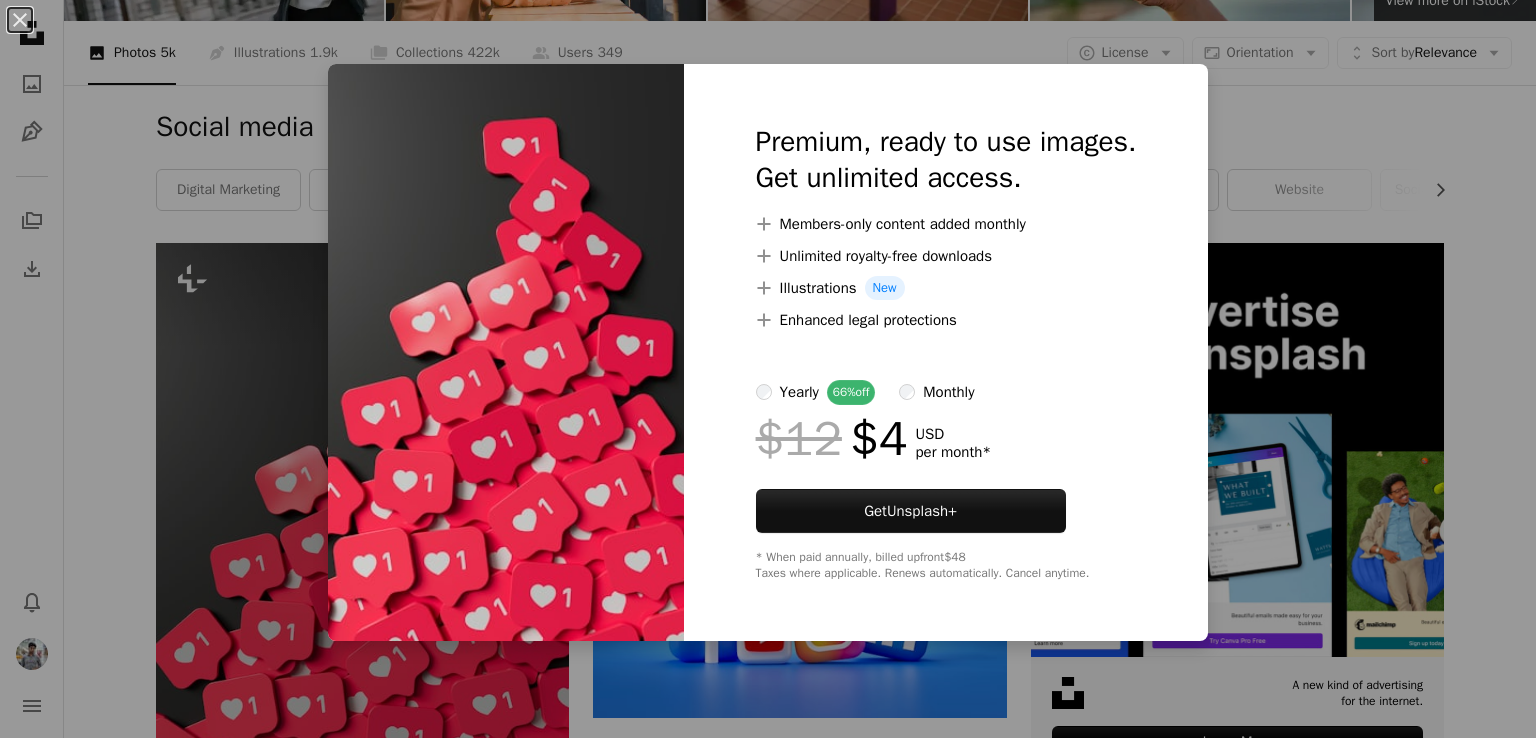 click on "An X shape Premium, ready to use images. Get unlimited access. A plus sign Members-only content added monthly A plus sign Unlimited royalty-free downloads A plus sign Illustrations  New A plus sign Enhanced legal protections yearly 66%  off monthly $12   $4 USD per month * Get  Unsplash+ * When paid annually, billed upfront  $48 Taxes where applicable. Renews automatically. Cancel anytime." at bounding box center (768, 369) 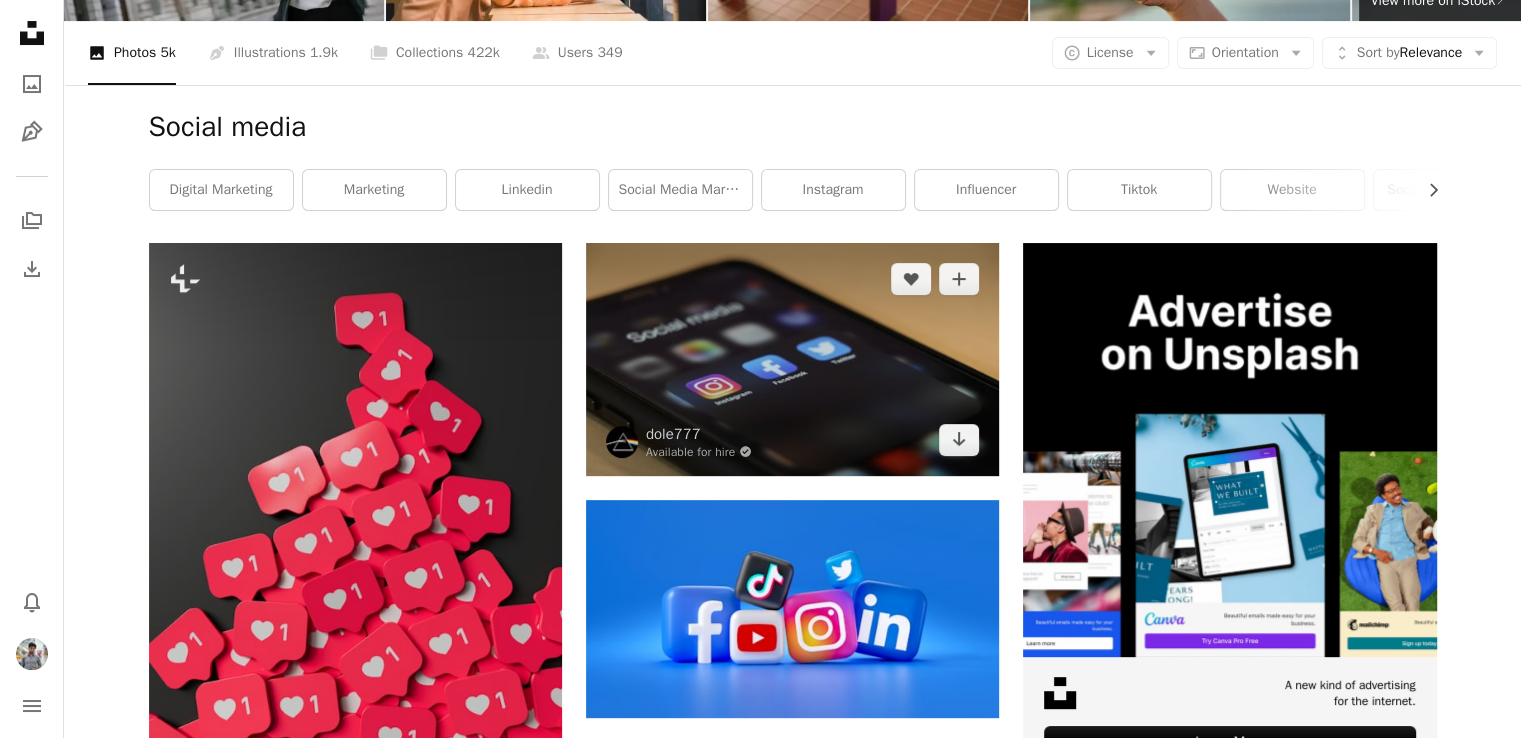 scroll, scrollTop: 0, scrollLeft: 0, axis: both 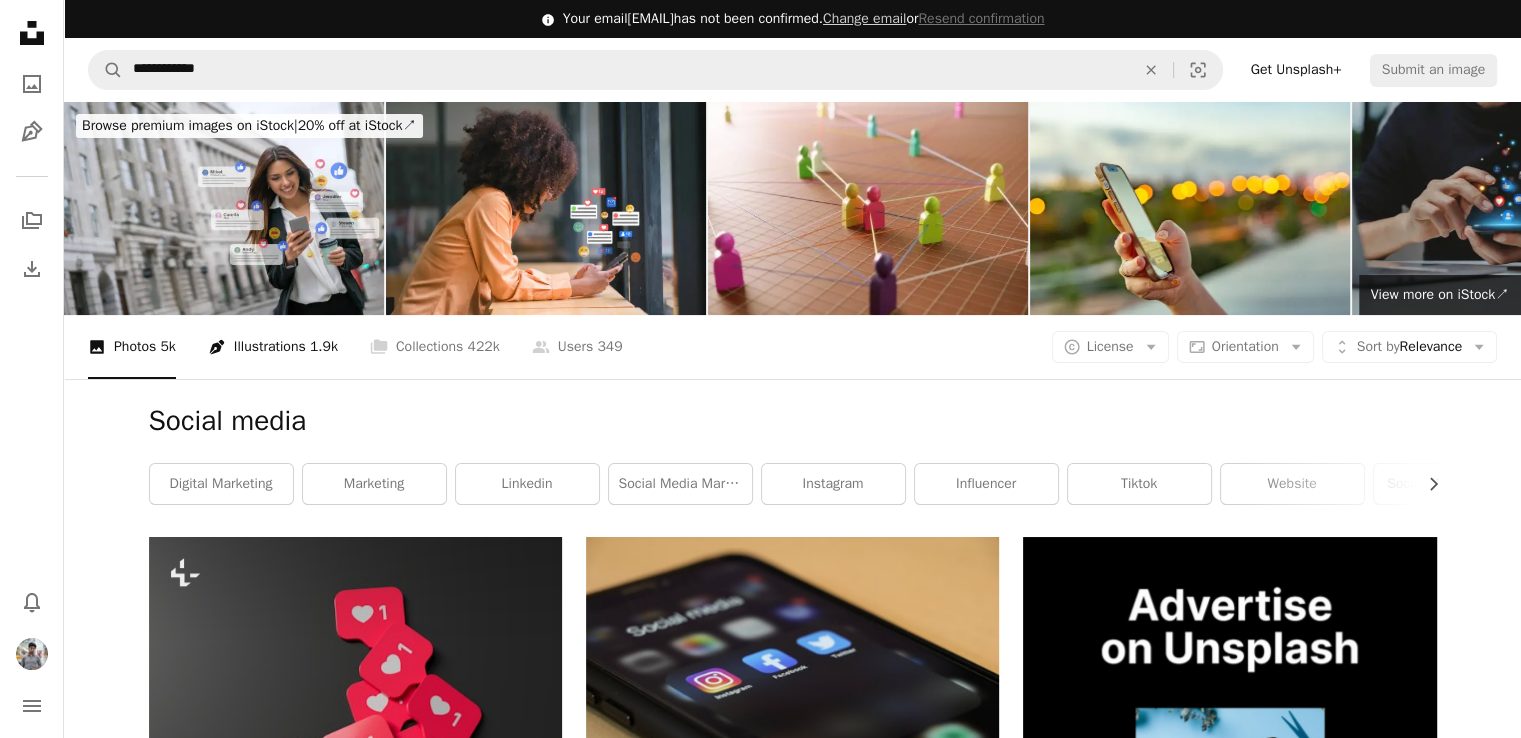 click on "Pen Tool Illustrations   1.9k" at bounding box center [273, 347] 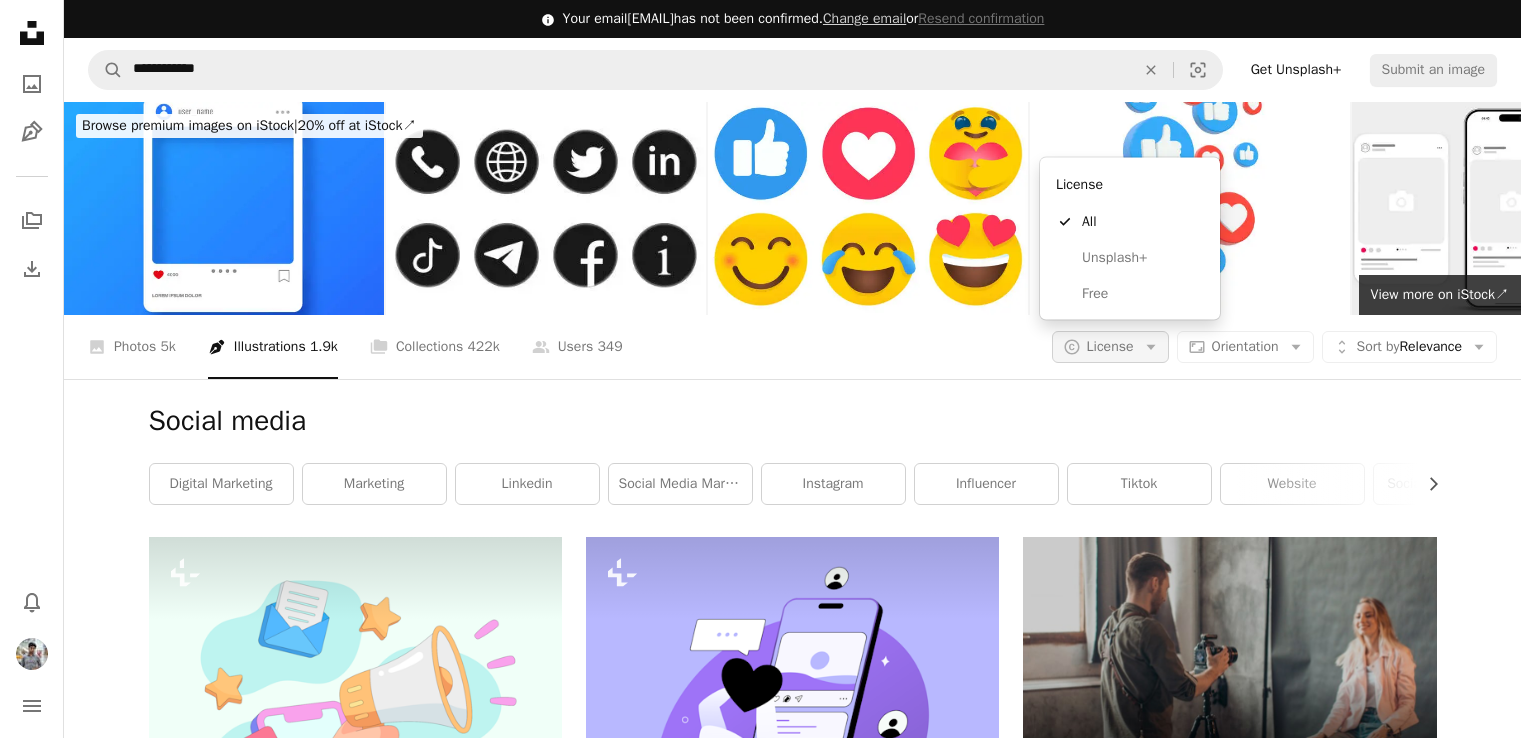 click on "A copyright icon © License Arrow down" at bounding box center (1110, 347) 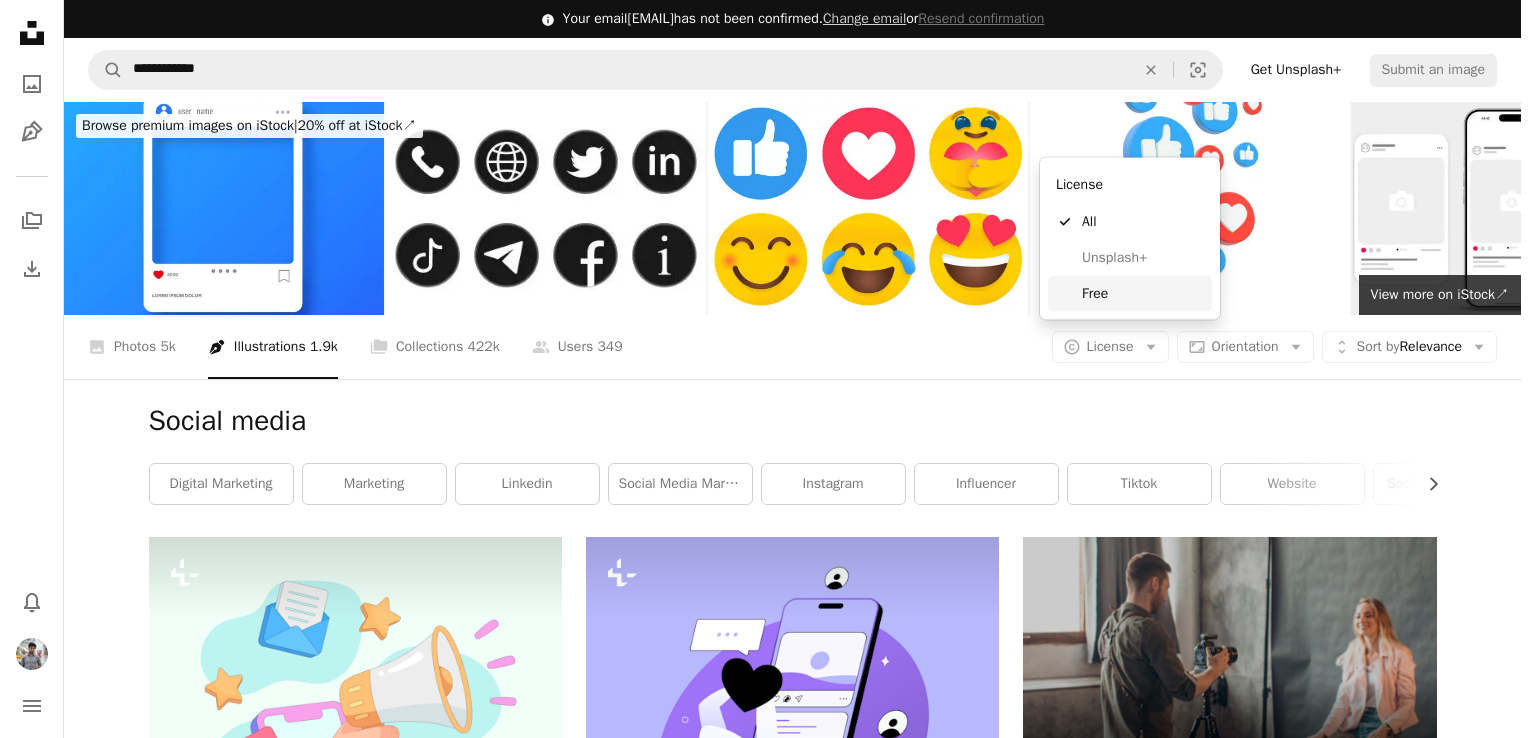 click on "Free" at bounding box center [1143, 294] 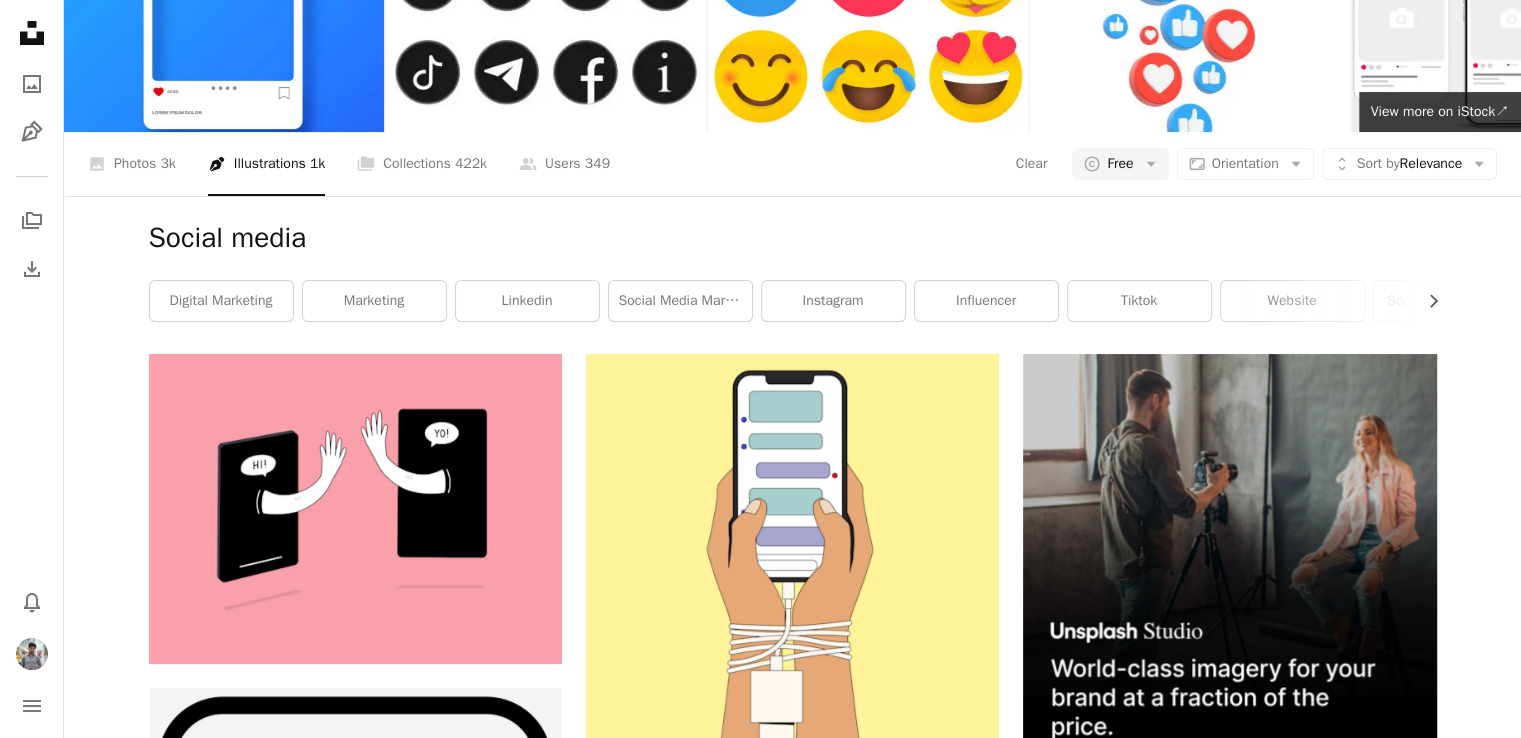 scroll, scrollTop: 0, scrollLeft: 0, axis: both 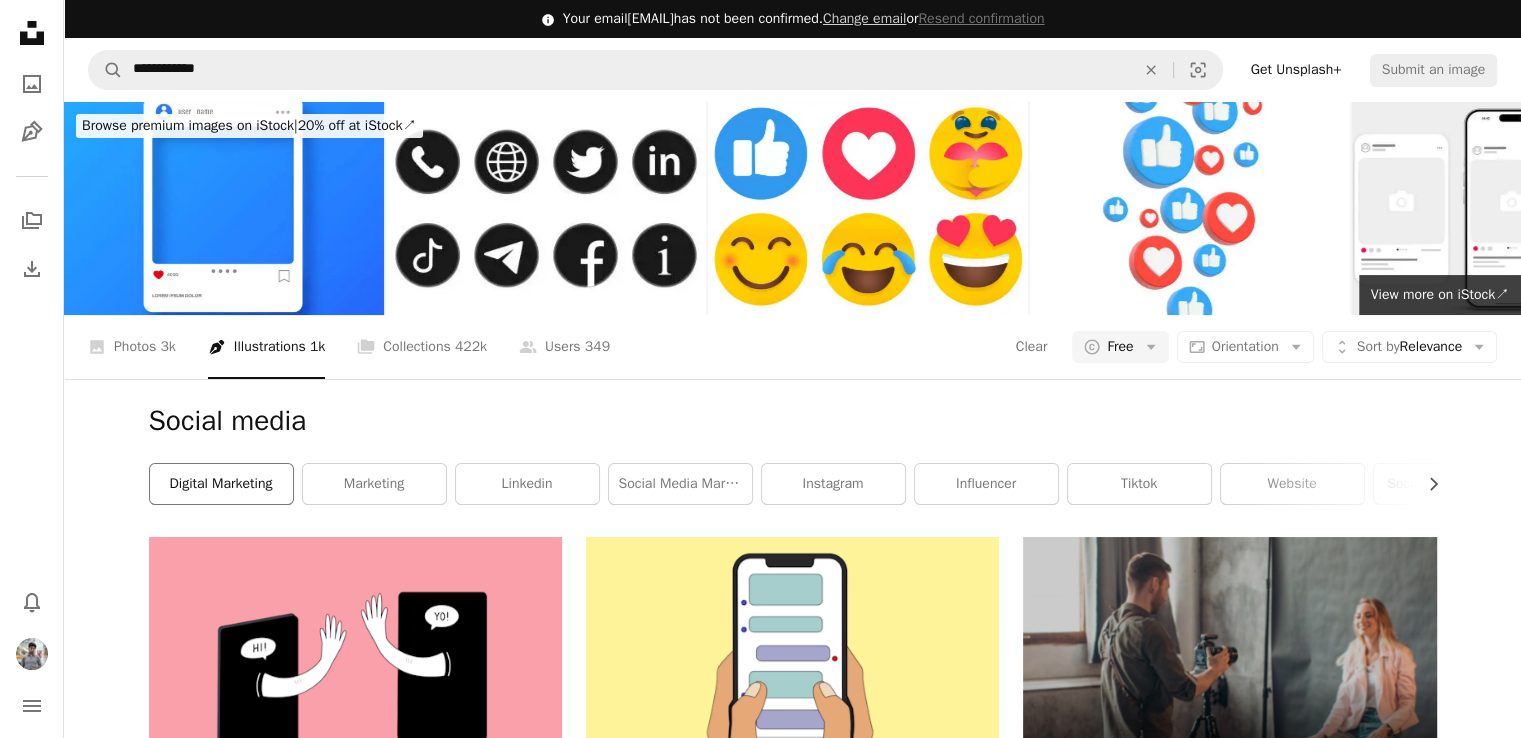 click on "digital marketing" at bounding box center [221, 484] 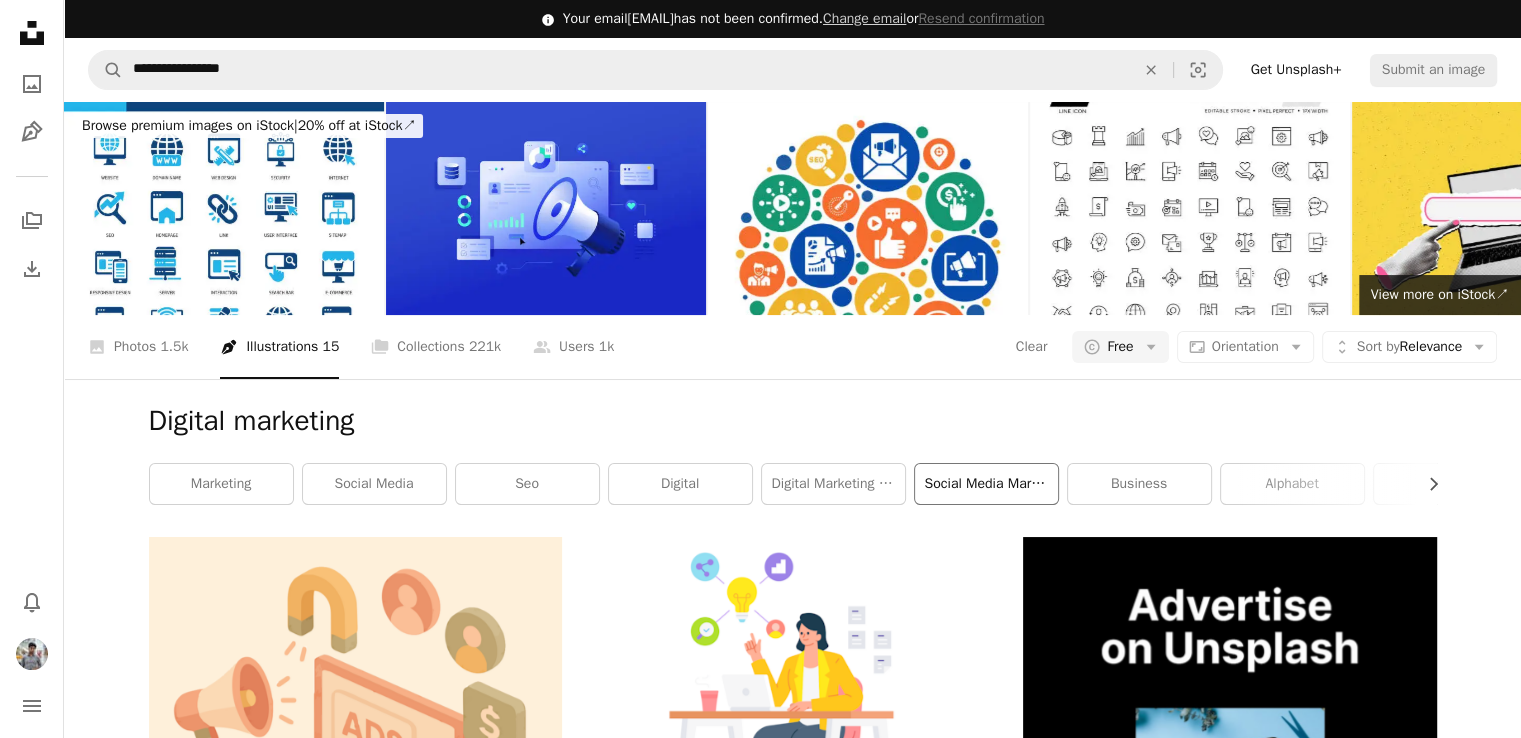 click on "social media marketing" at bounding box center [986, 484] 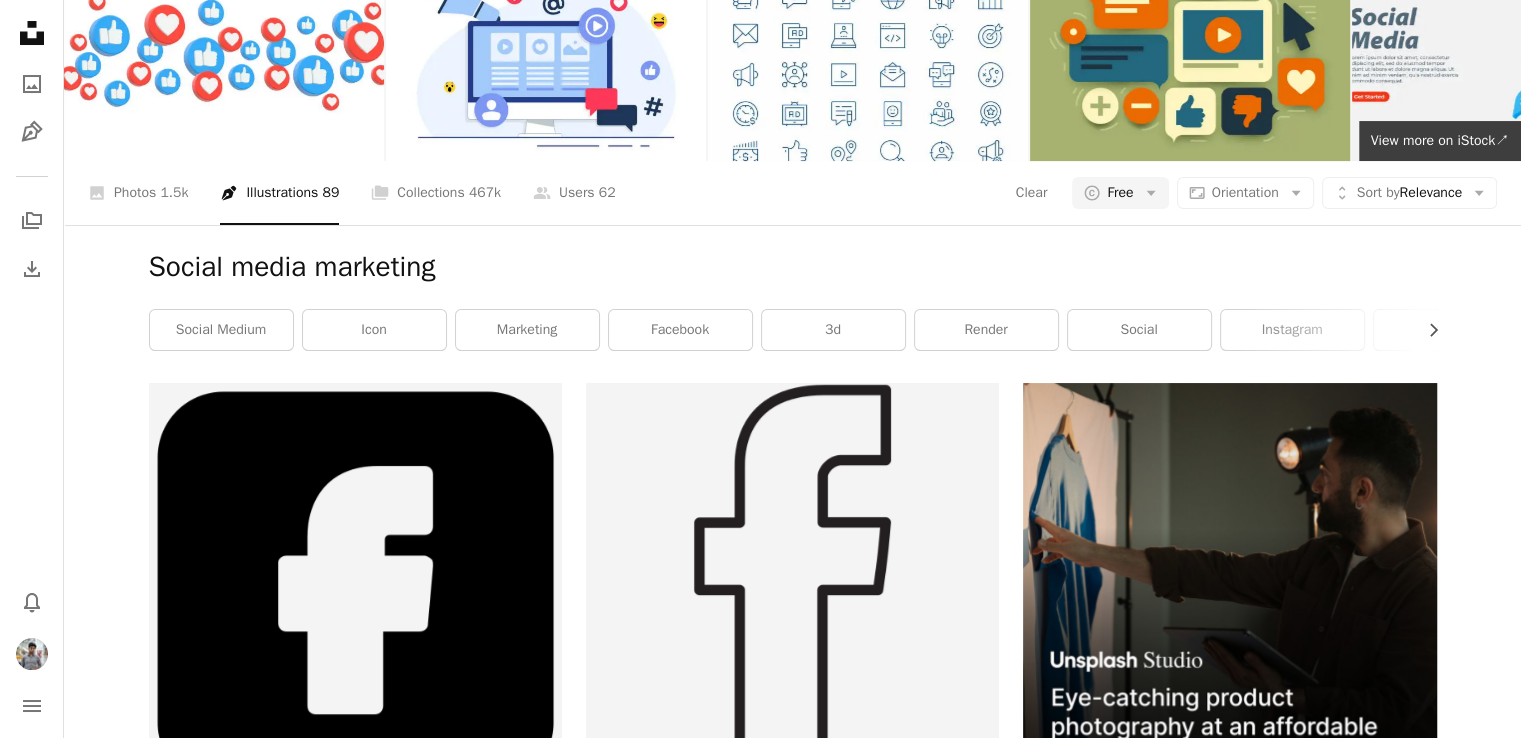 scroll, scrollTop: 0, scrollLeft: 0, axis: both 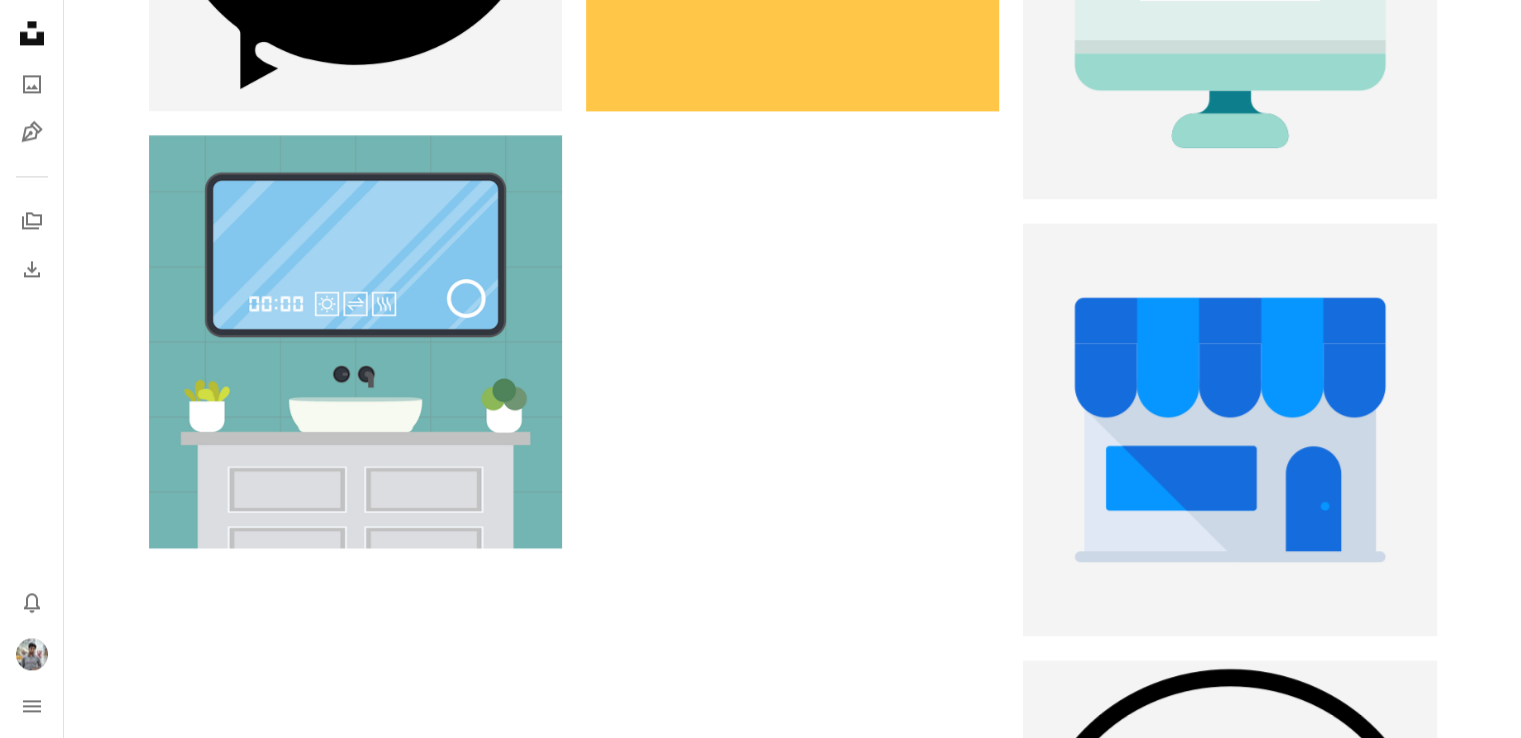 click on "Load more" at bounding box center [793, 1154] 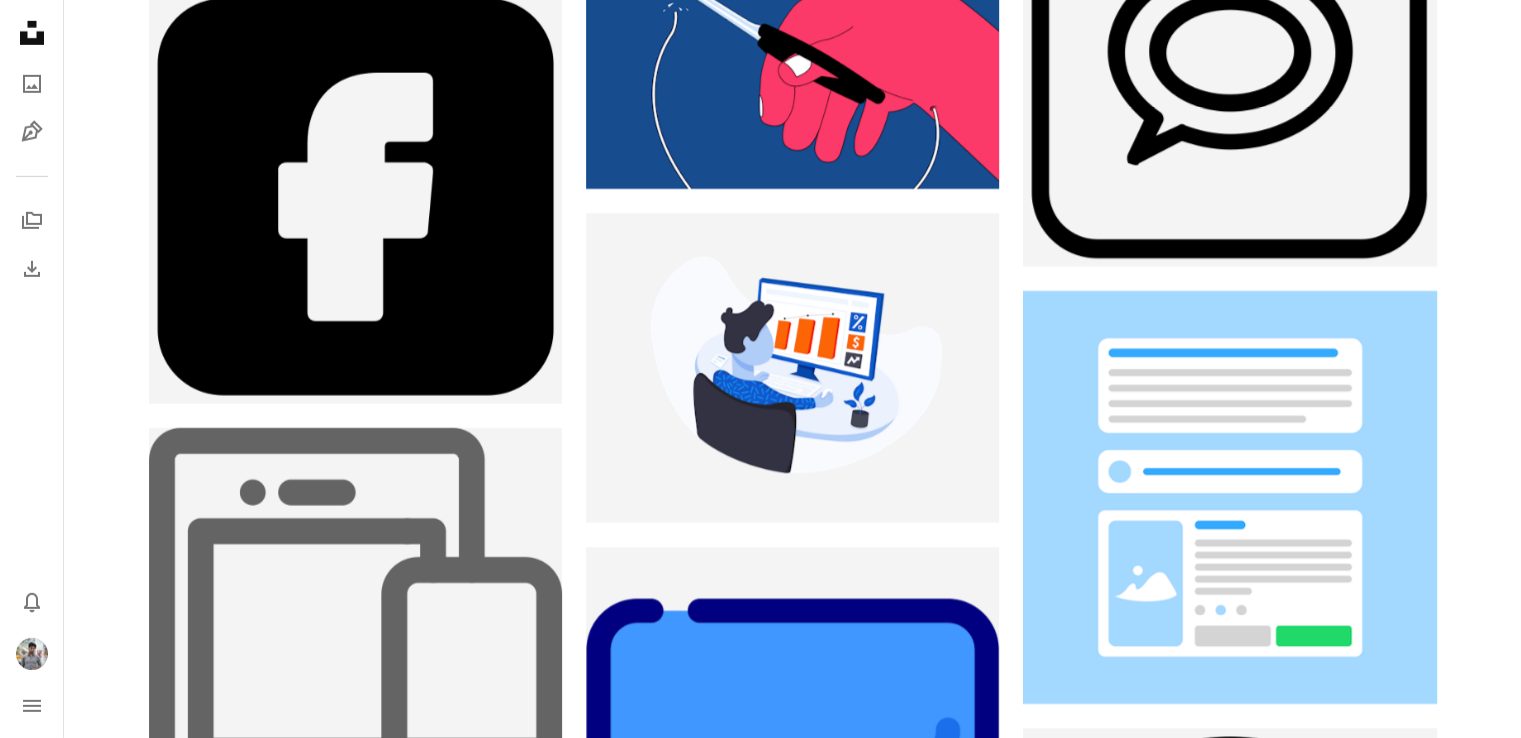 scroll, scrollTop: 6488, scrollLeft: 0, axis: vertical 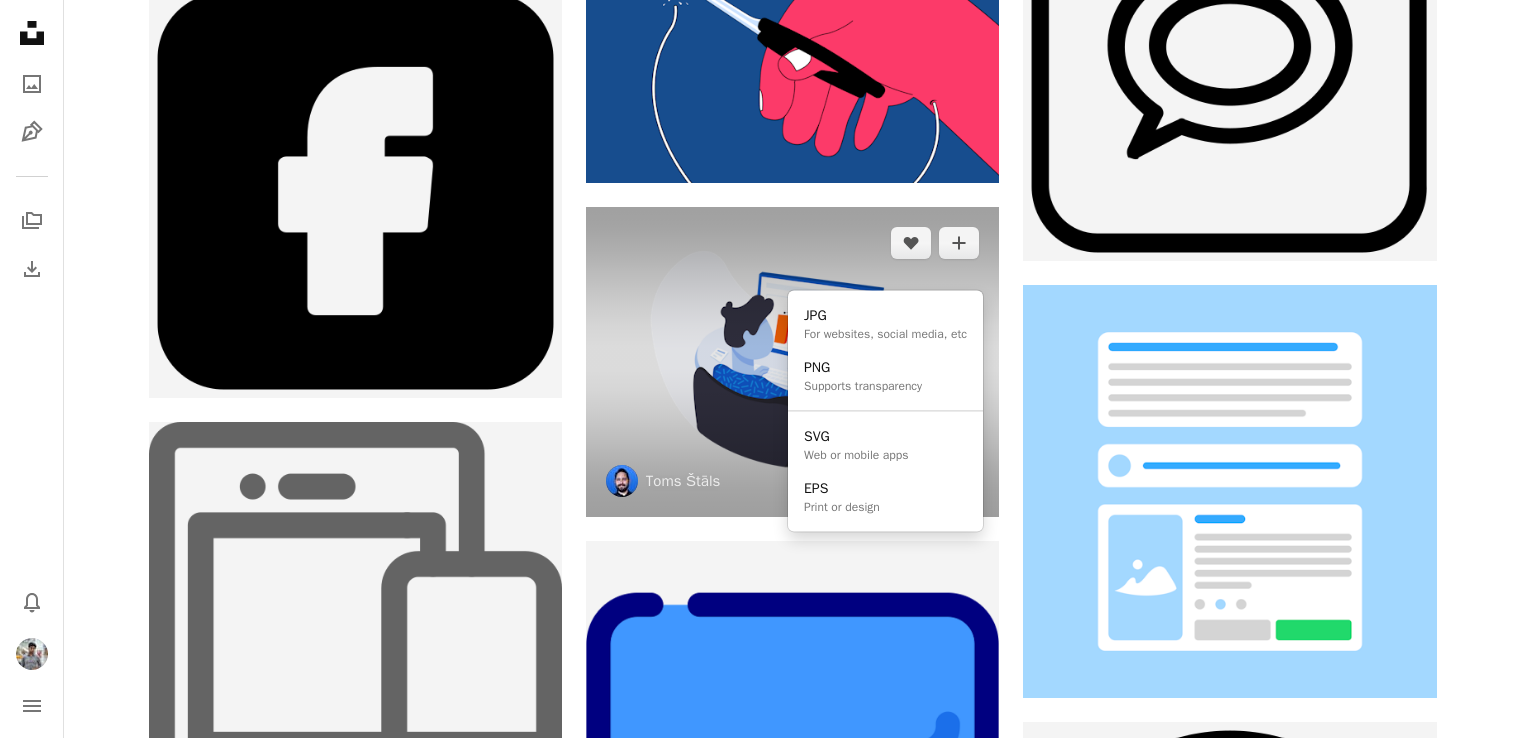 click on "Arrow pointing down" 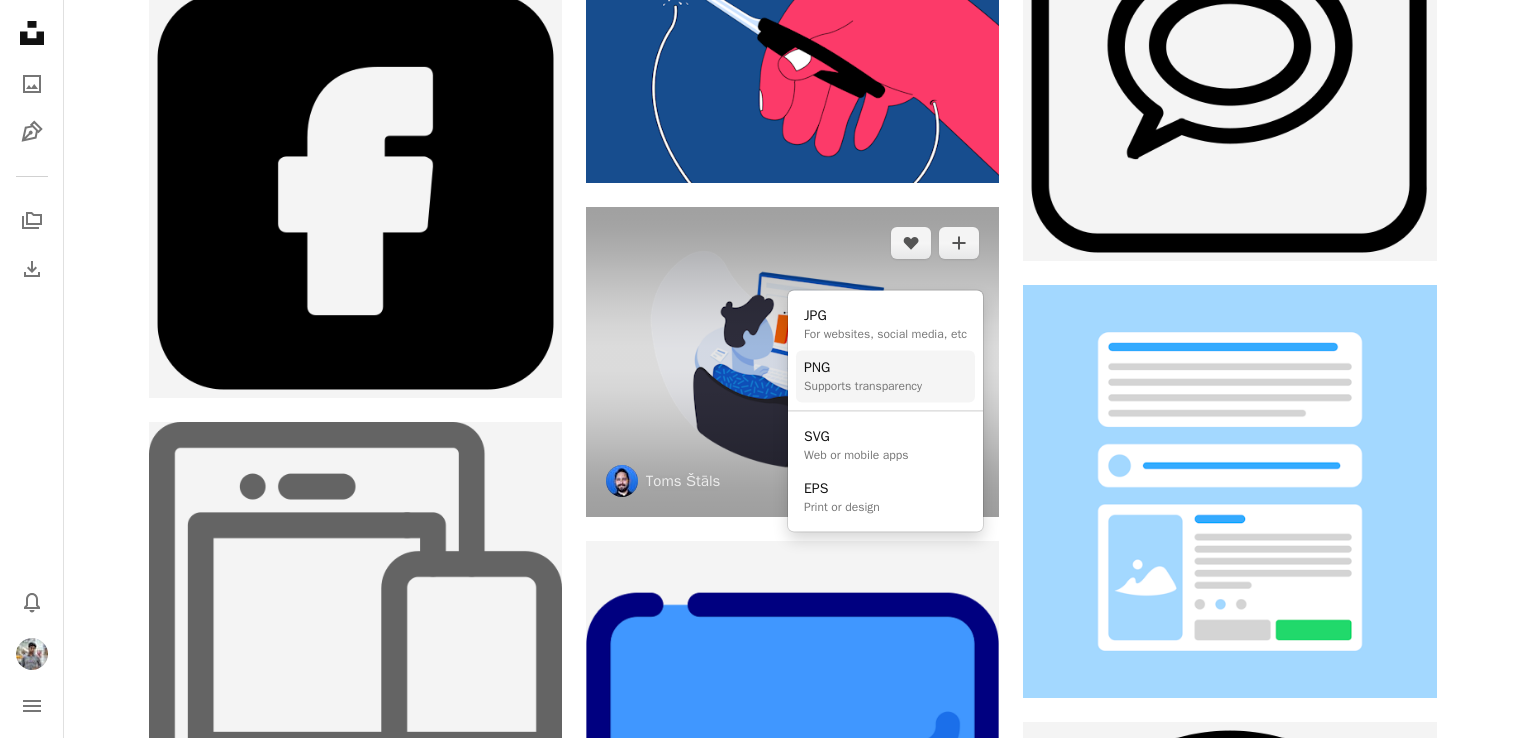 click on "PNG" at bounding box center (863, 368) 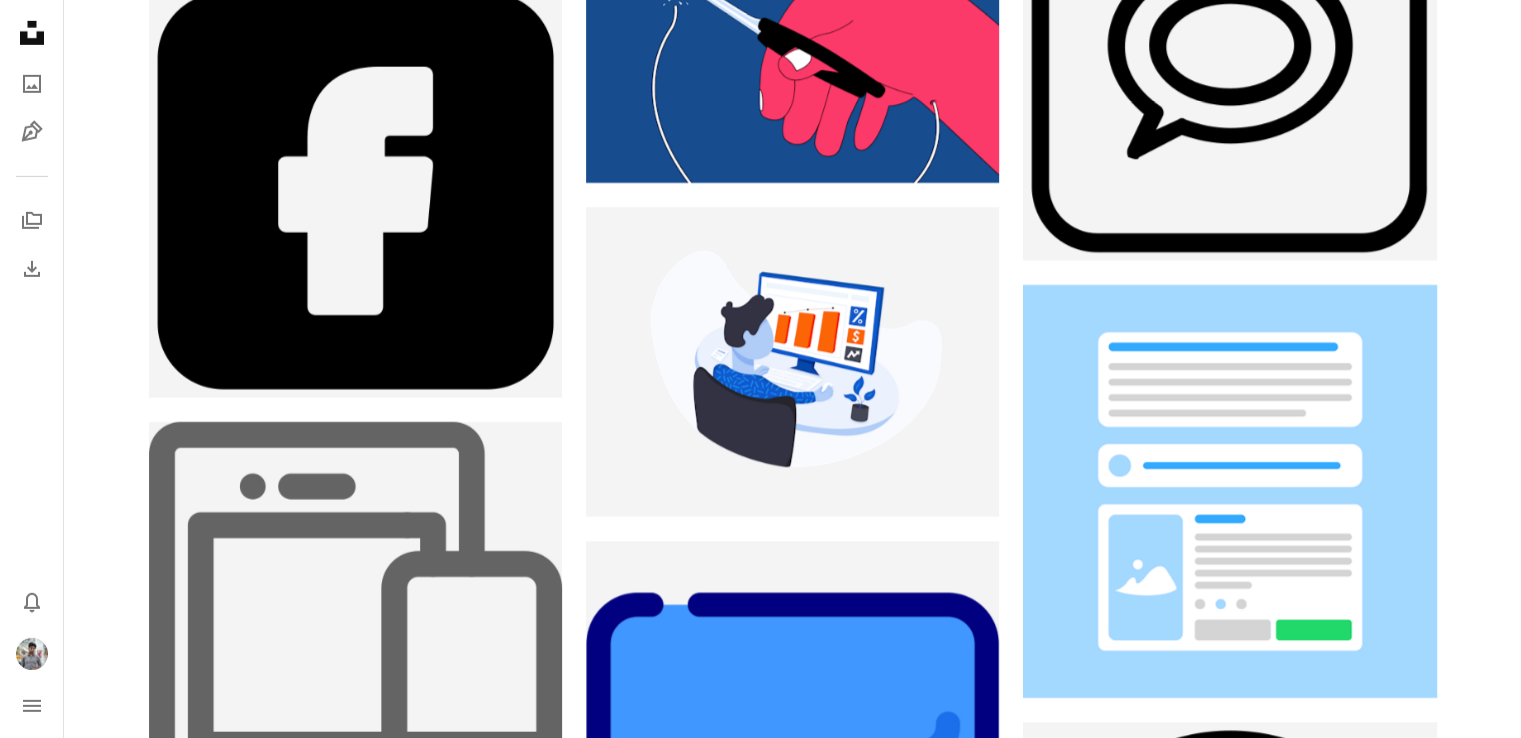 scroll, scrollTop: 6468, scrollLeft: 0, axis: vertical 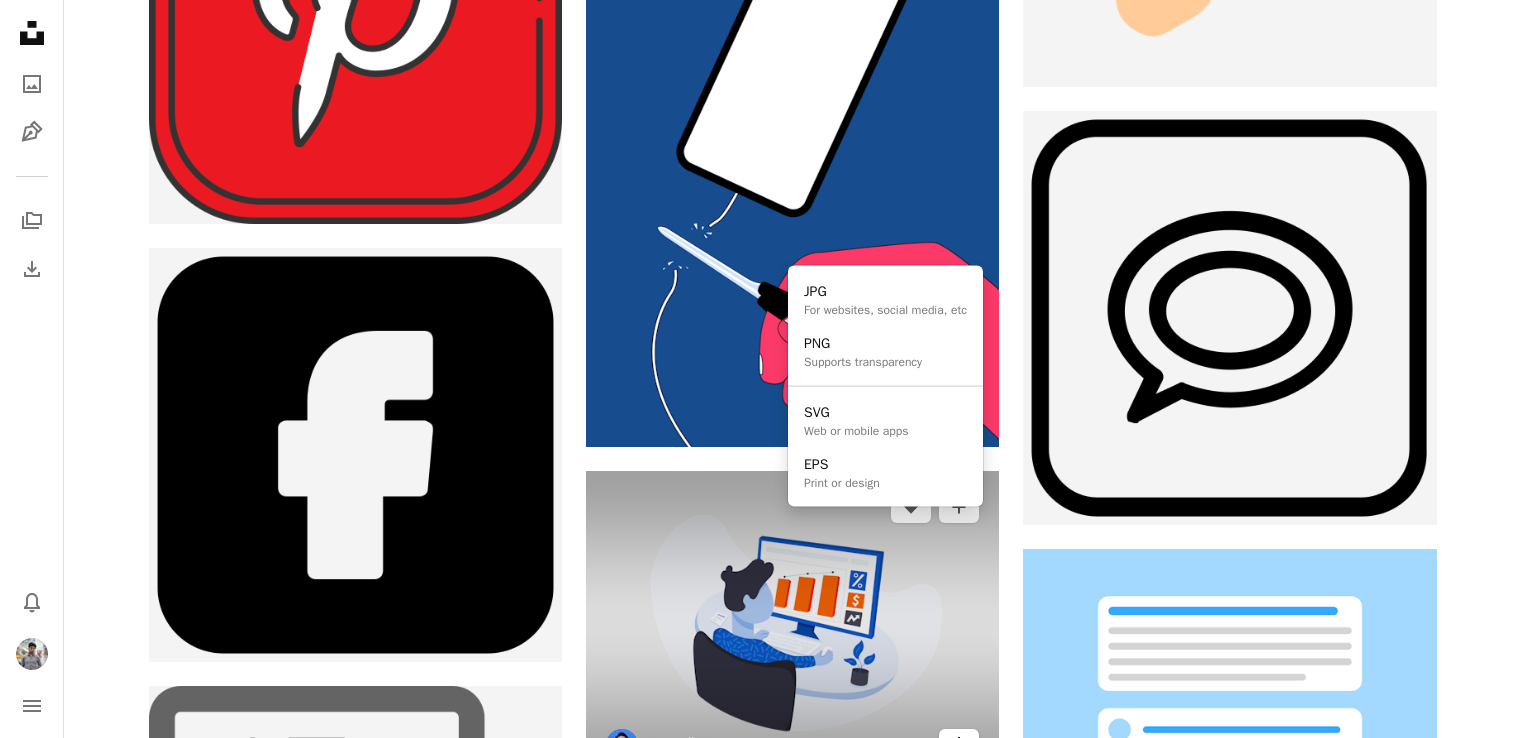 click on "Arrow pointing down" at bounding box center (959, 745) 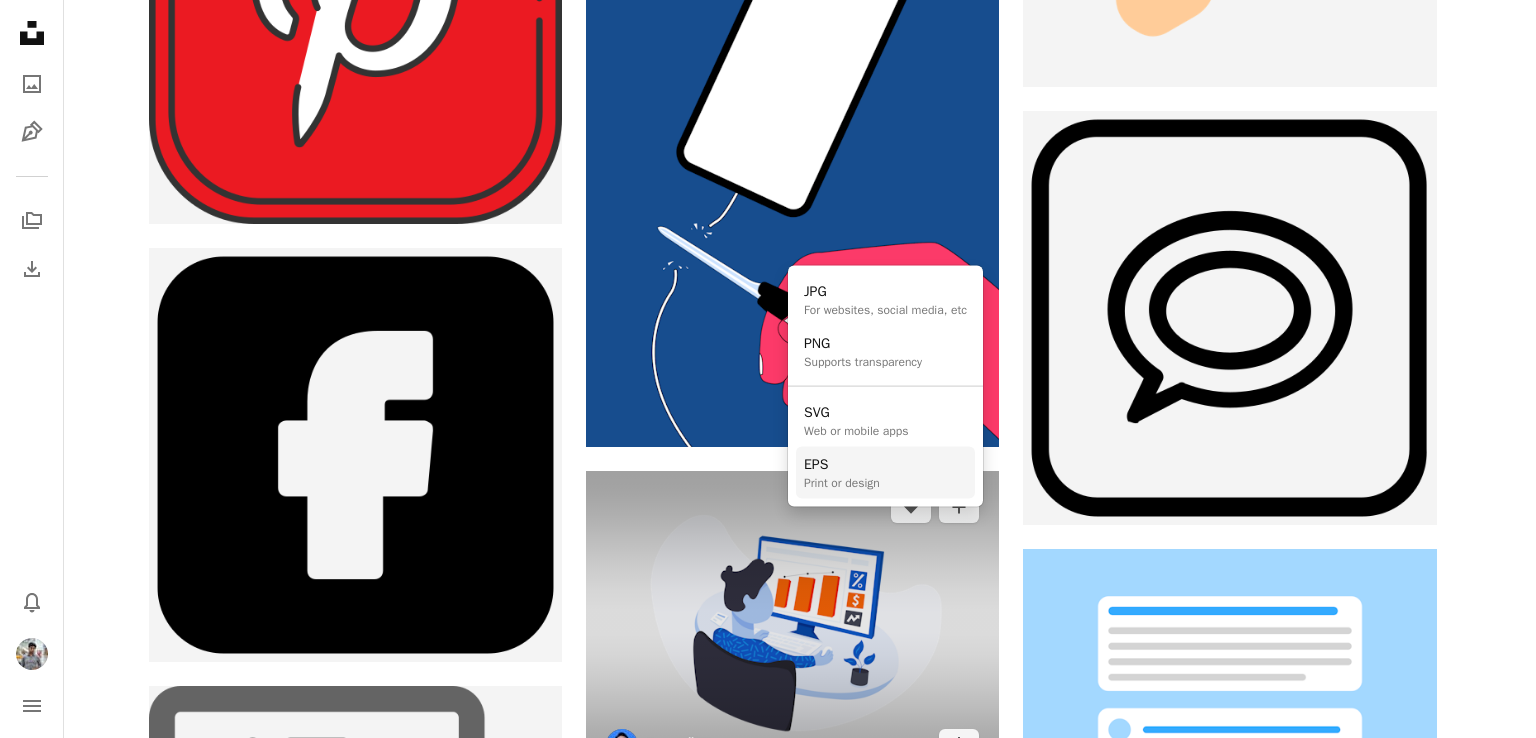 click on "EPS Print or design" at bounding box center [885, 473] 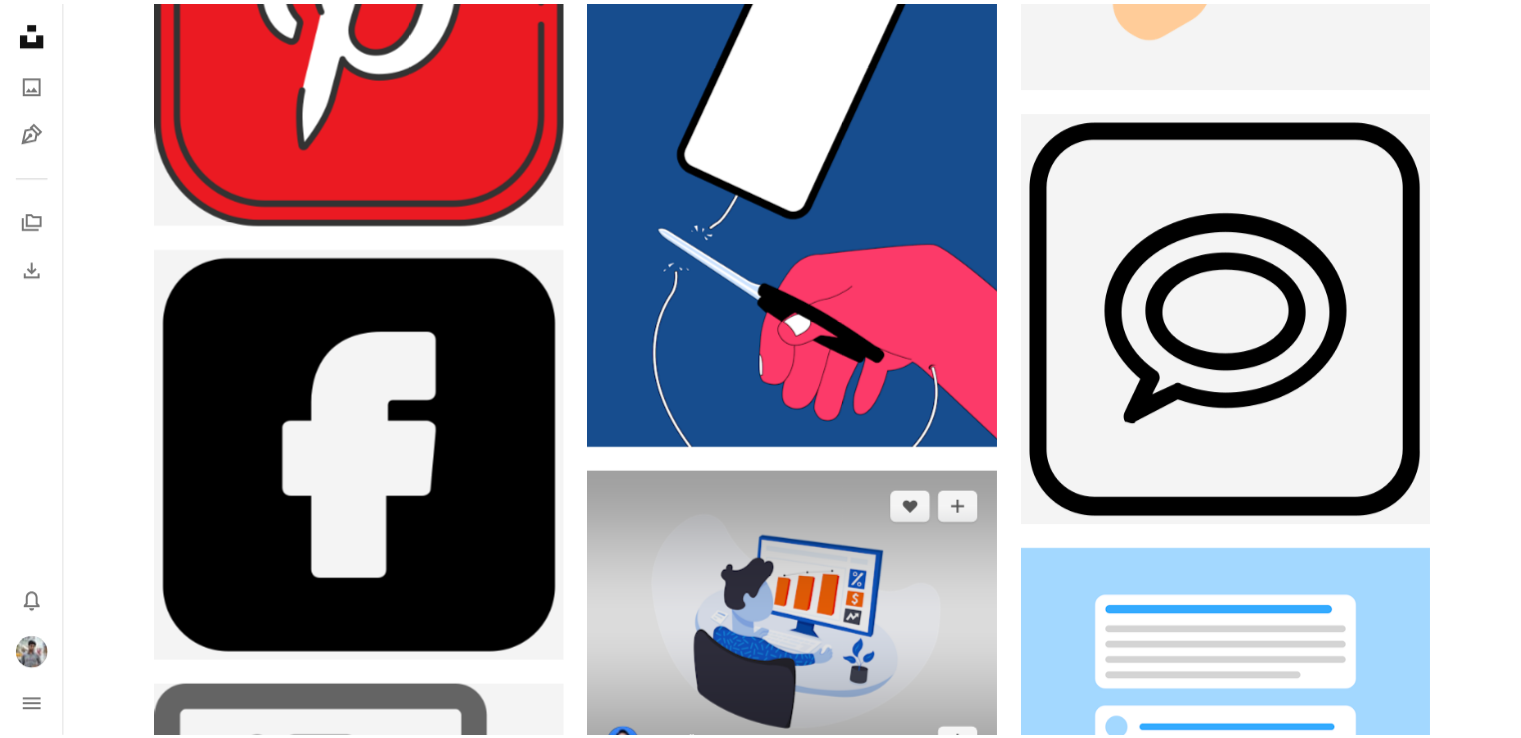 scroll, scrollTop: 6224, scrollLeft: 0, axis: vertical 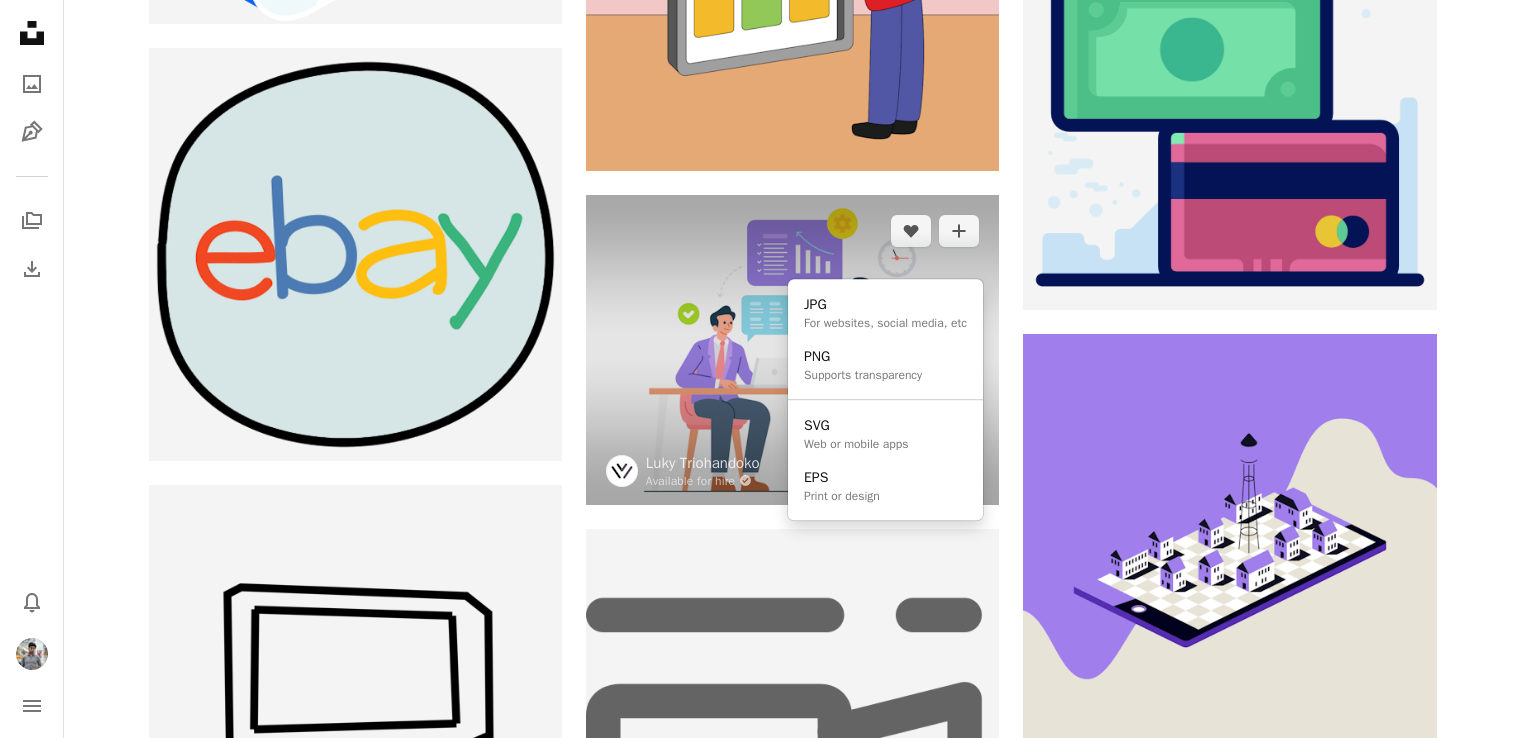 click on "Arrow pointing down" 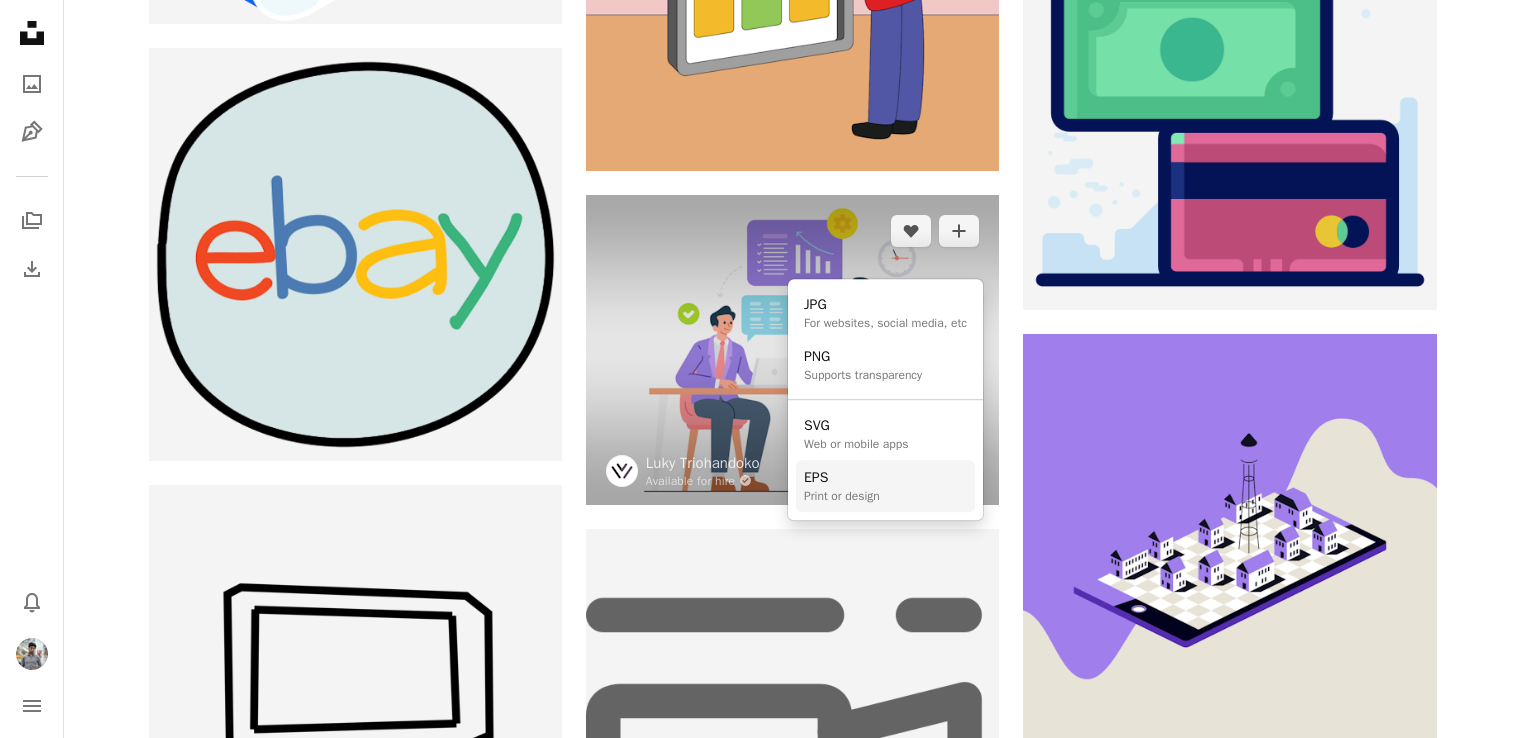 click on "Print or design" at bounding box center [842, 496] 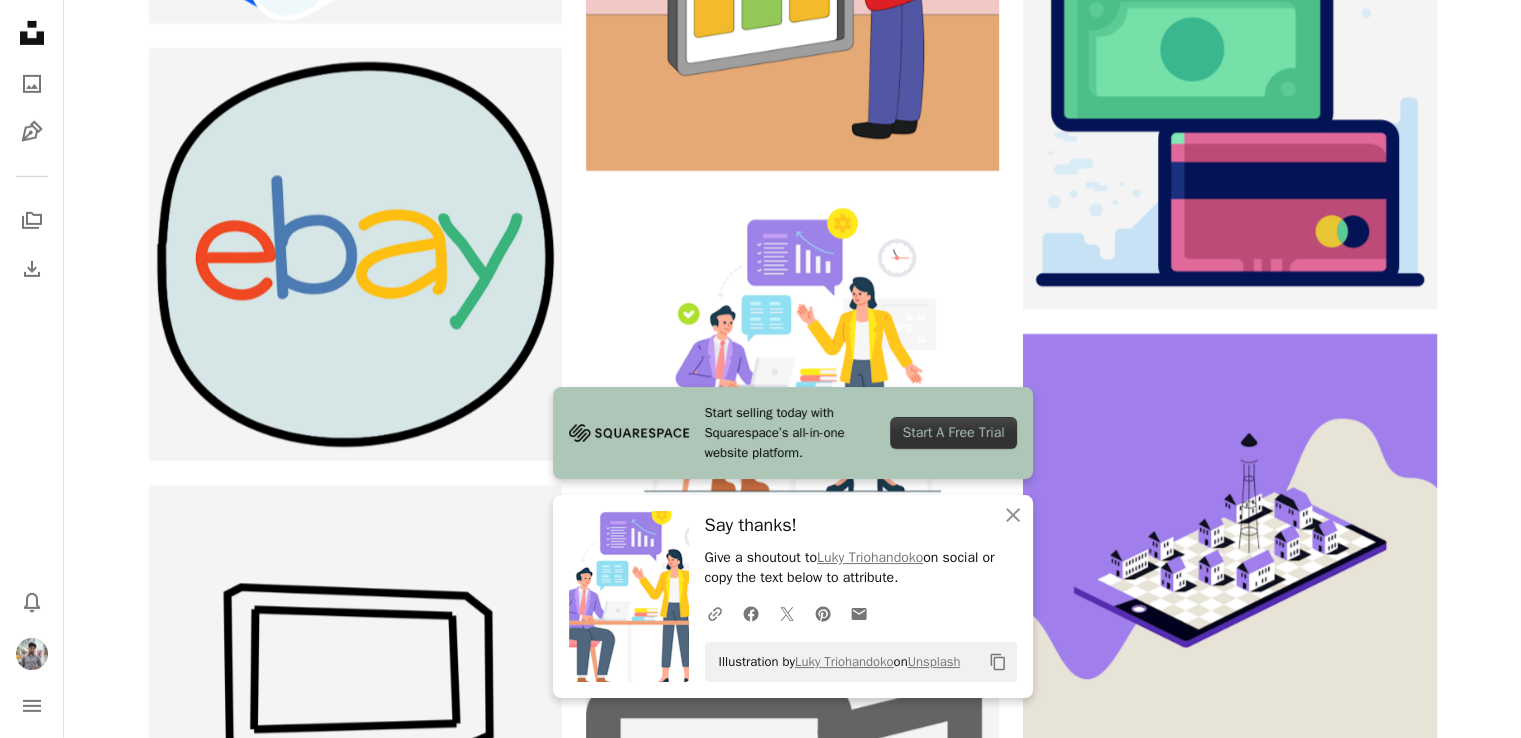 scroll, scrollTop: 23527, scrollLeft: 0, axis: vertical 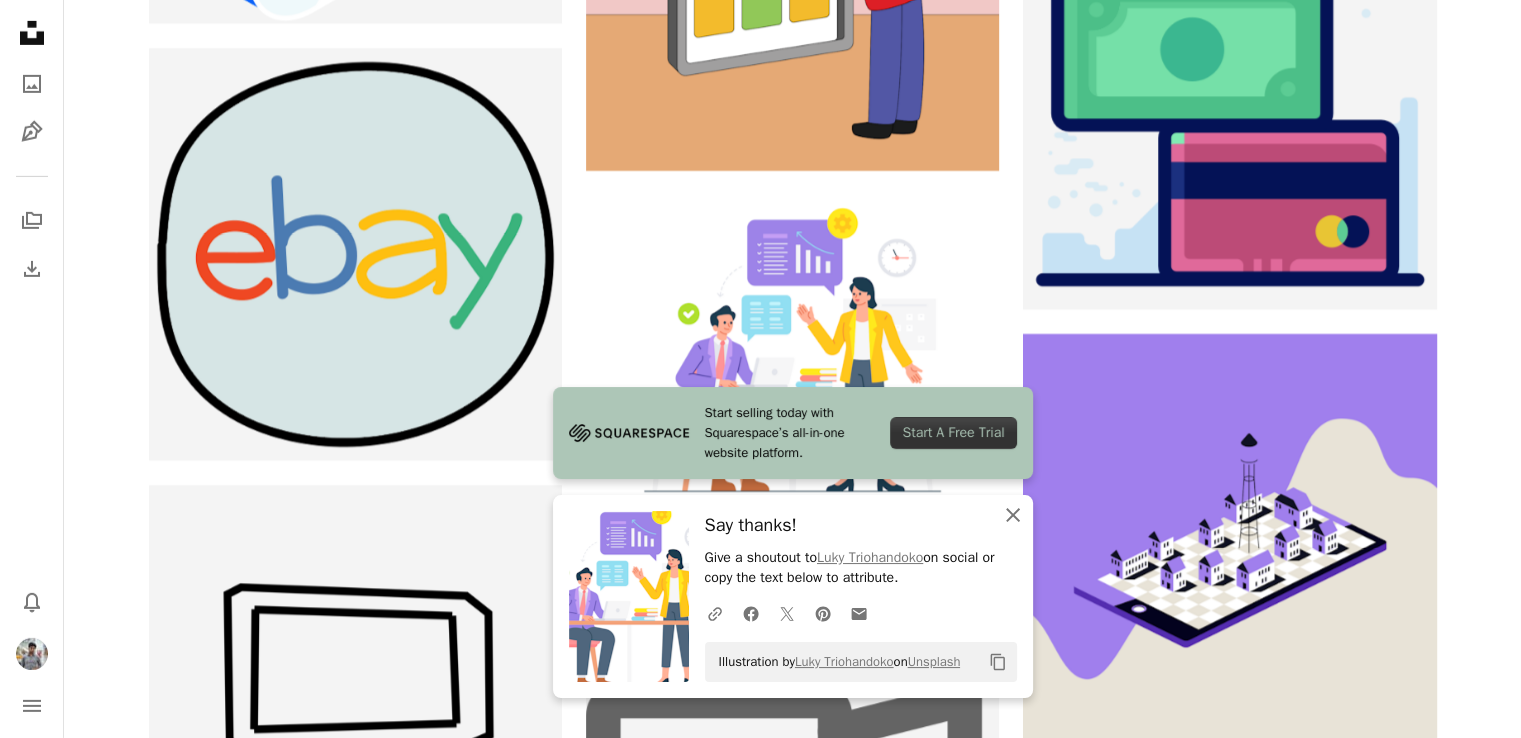 click 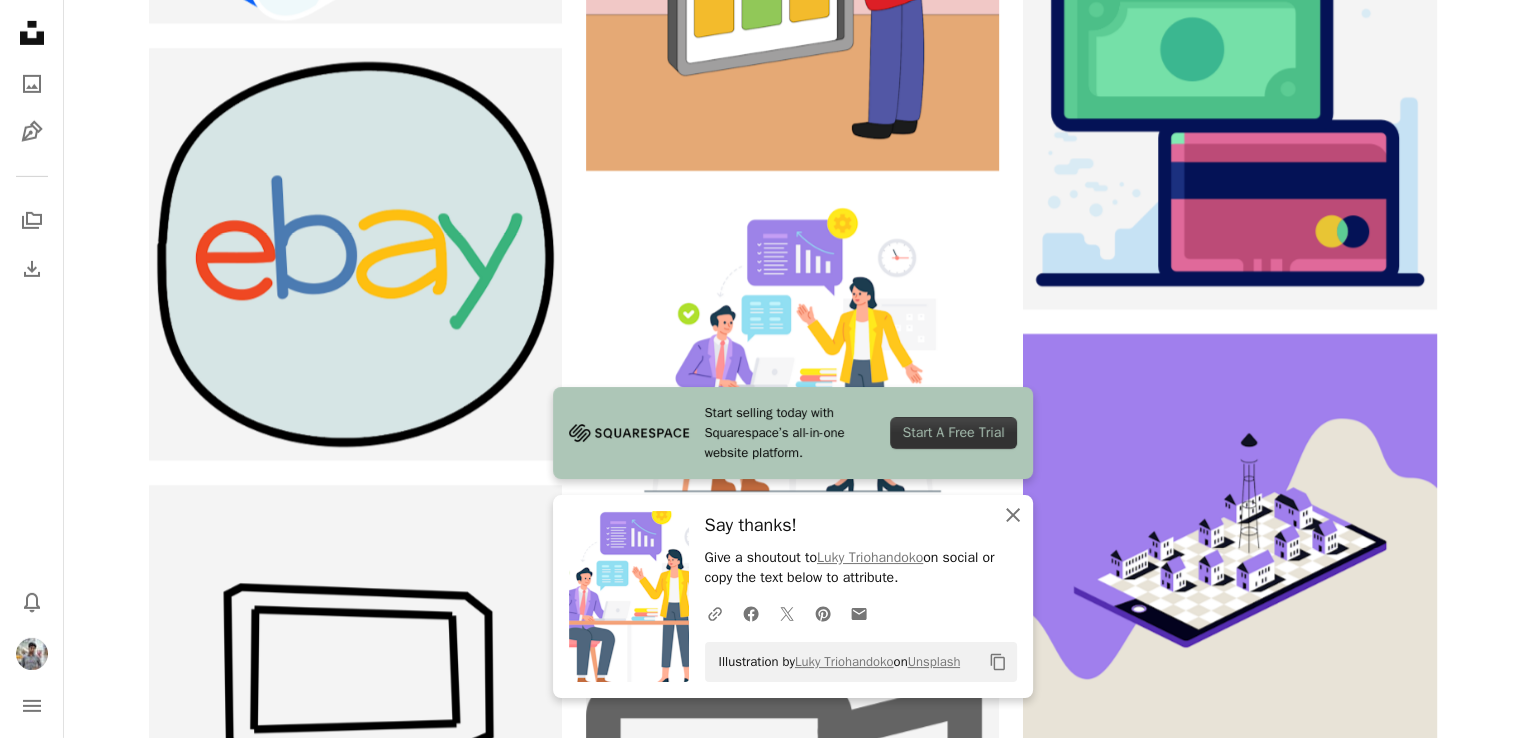 scroll, scrollTop: 22741, scrollLeft: 0, axis: vertical 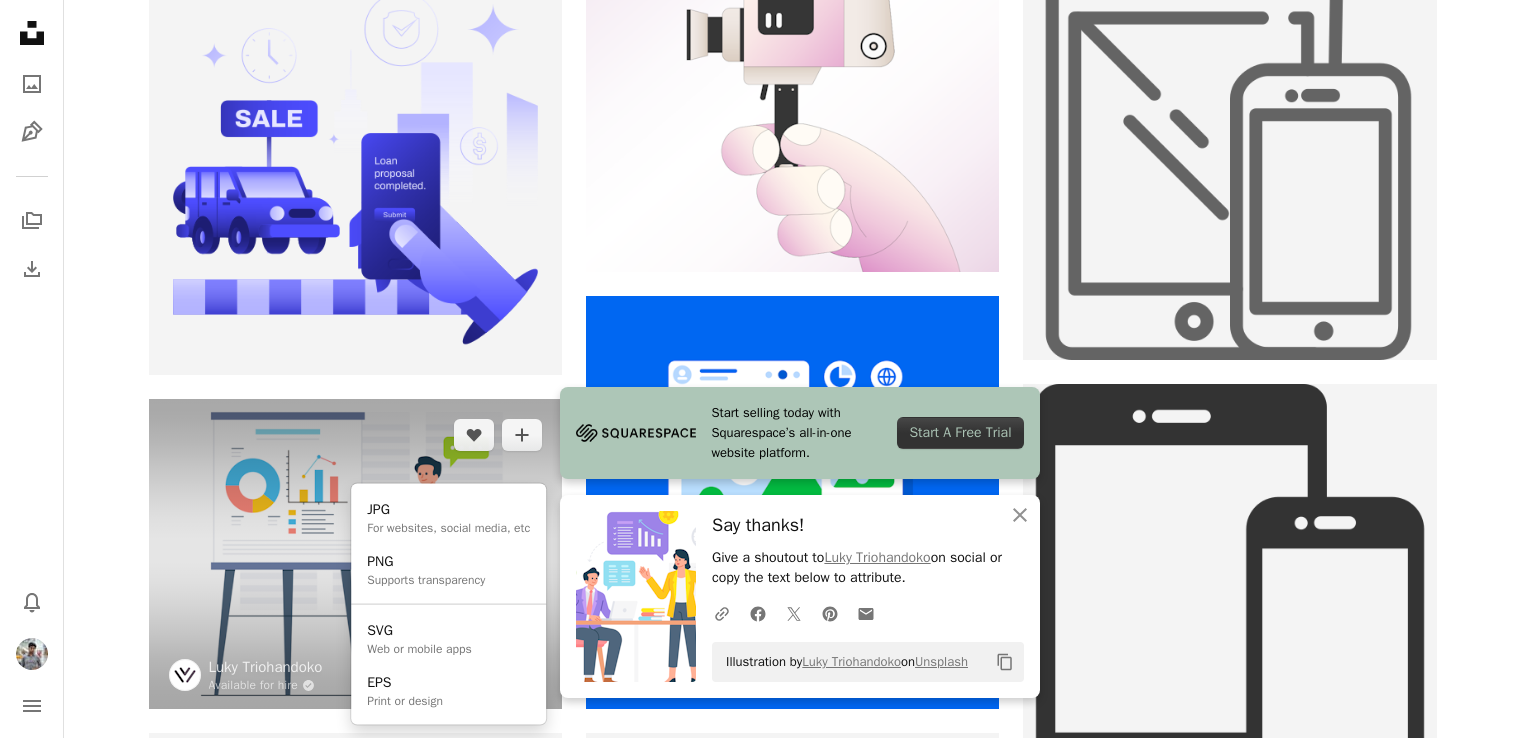 click on "Arrow pointing down" at bounding box center (522, 673) 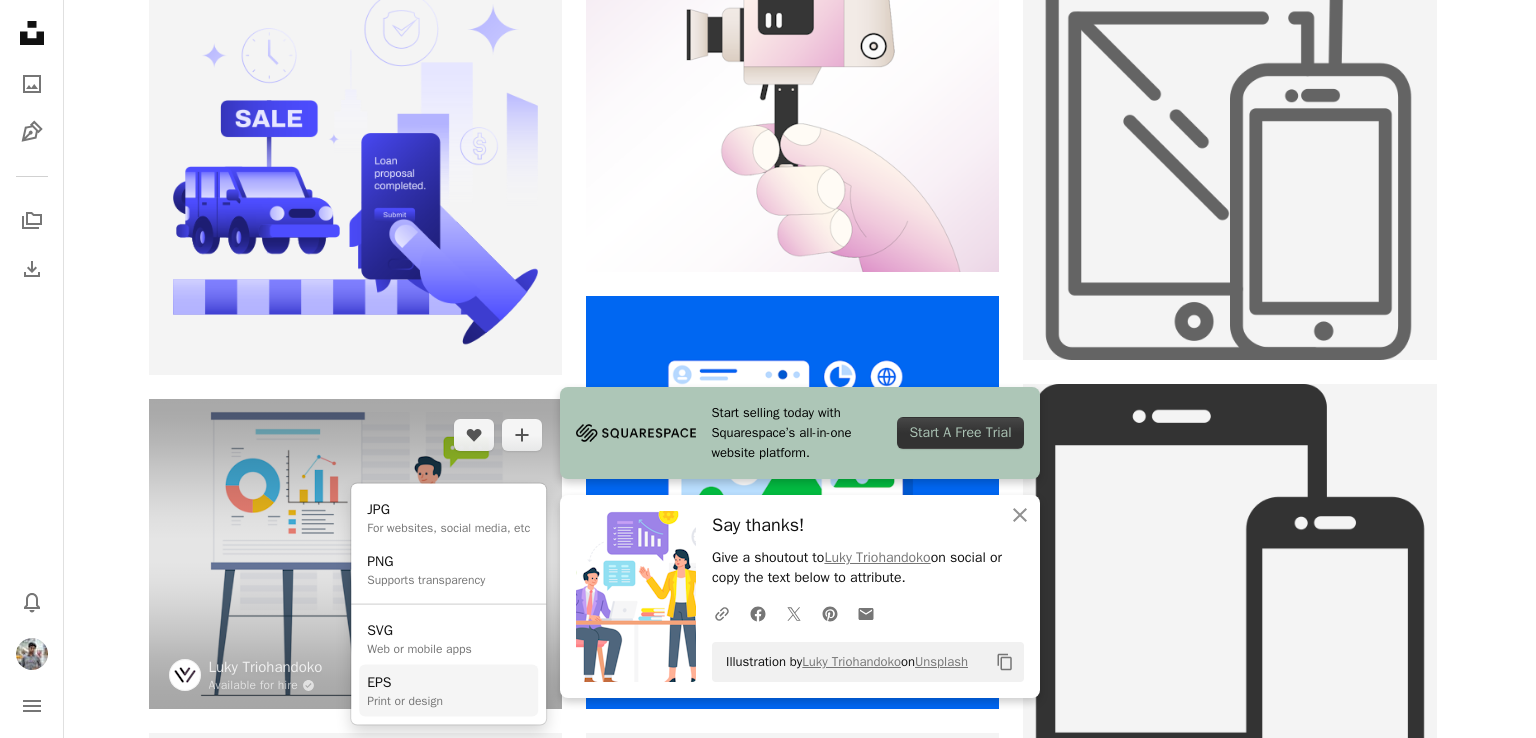 click on "EPS Print or design" at bounding box center [448, 691] 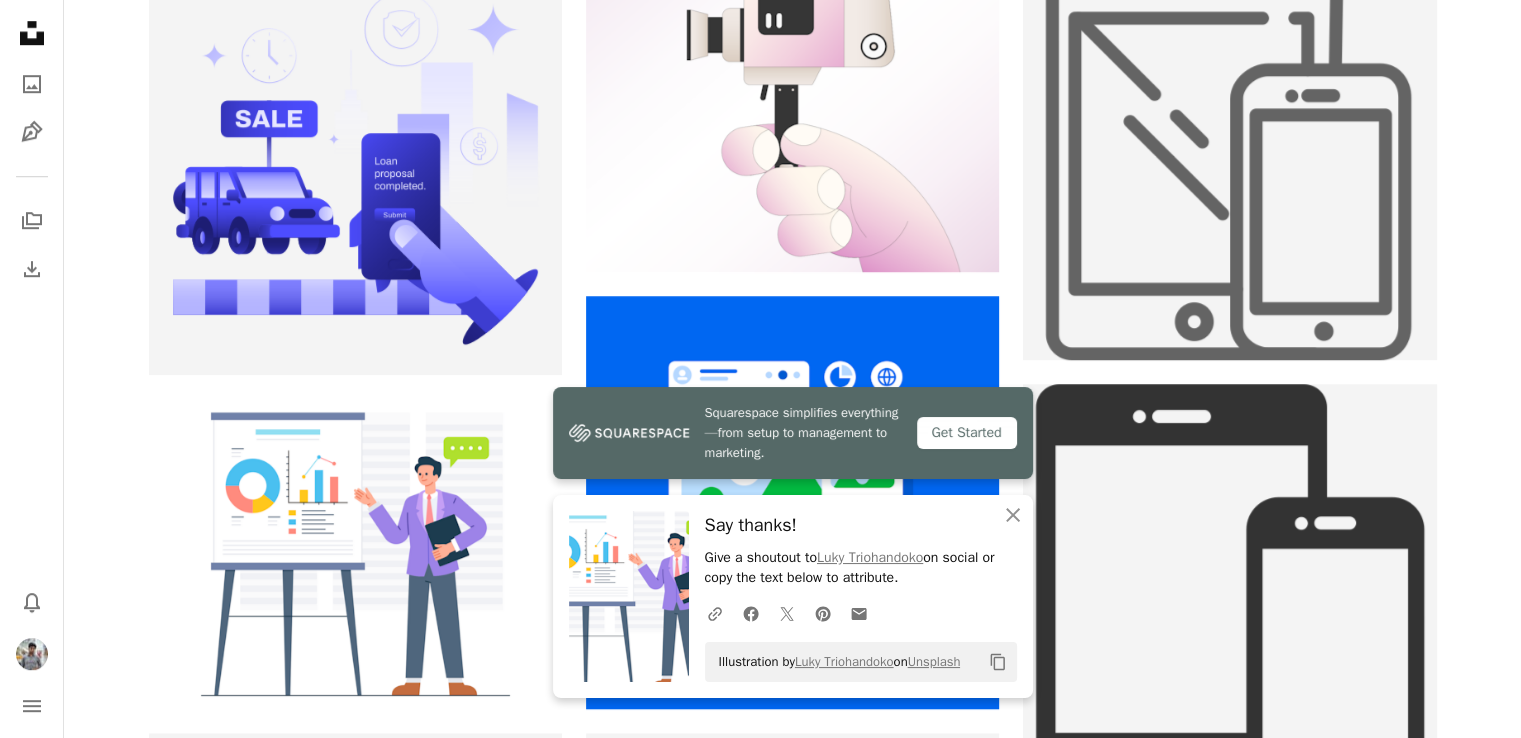 scroll, scrollTop: 0, scrollLeft: 0, axis: both 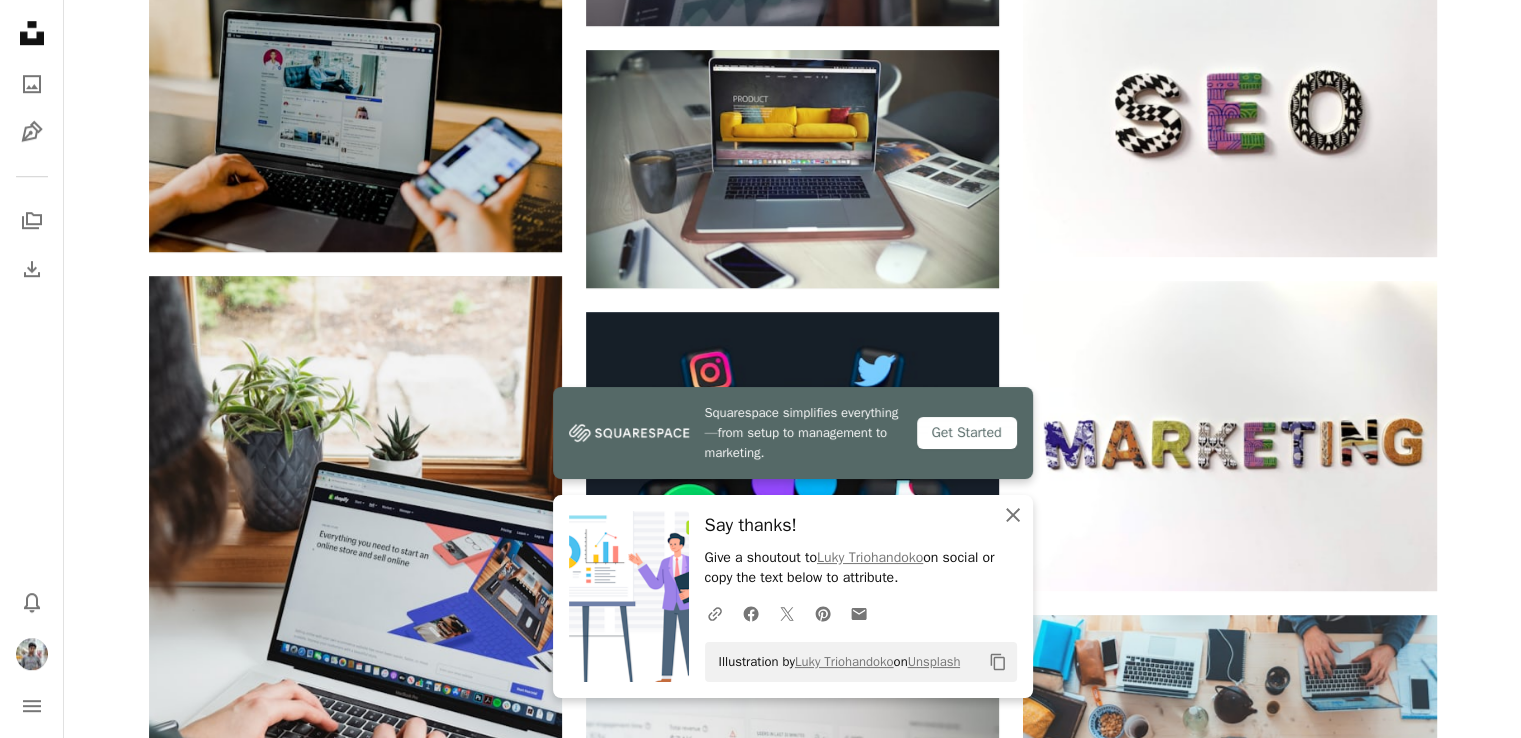 click on "An X shape" 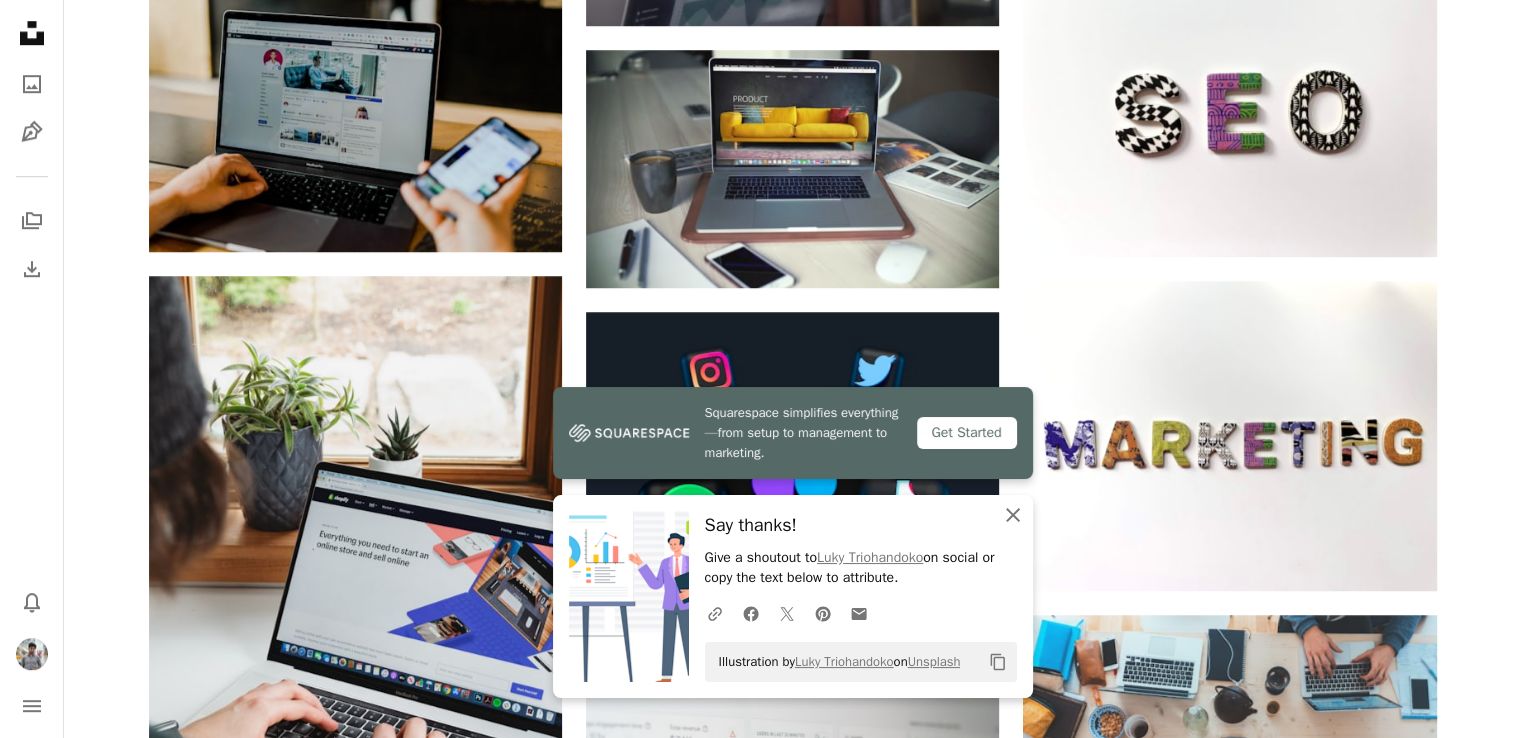 scroll, scrollTop: 2602, scrollLeft: 0, axis: vertical 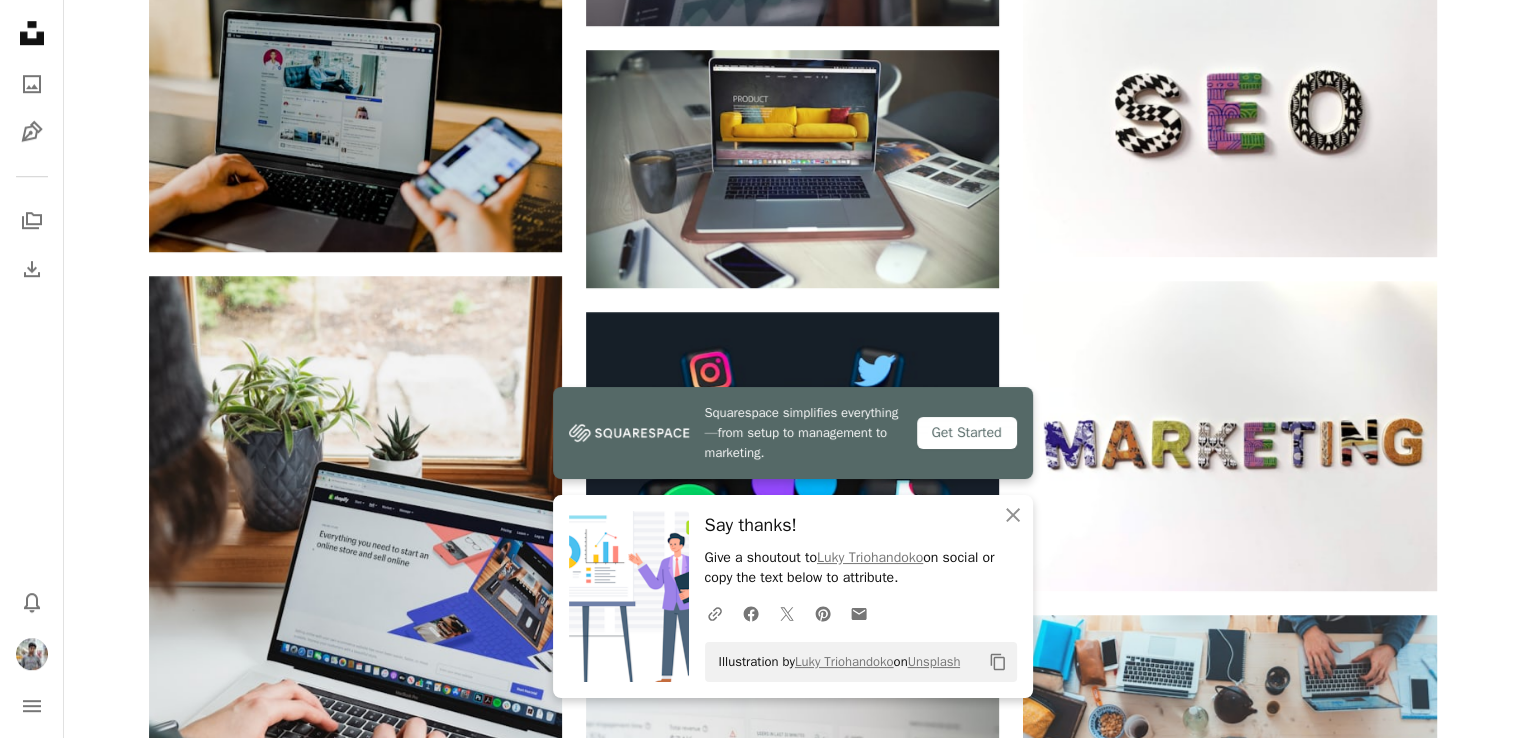click on "Load more" at bounding box center [793, 2176] 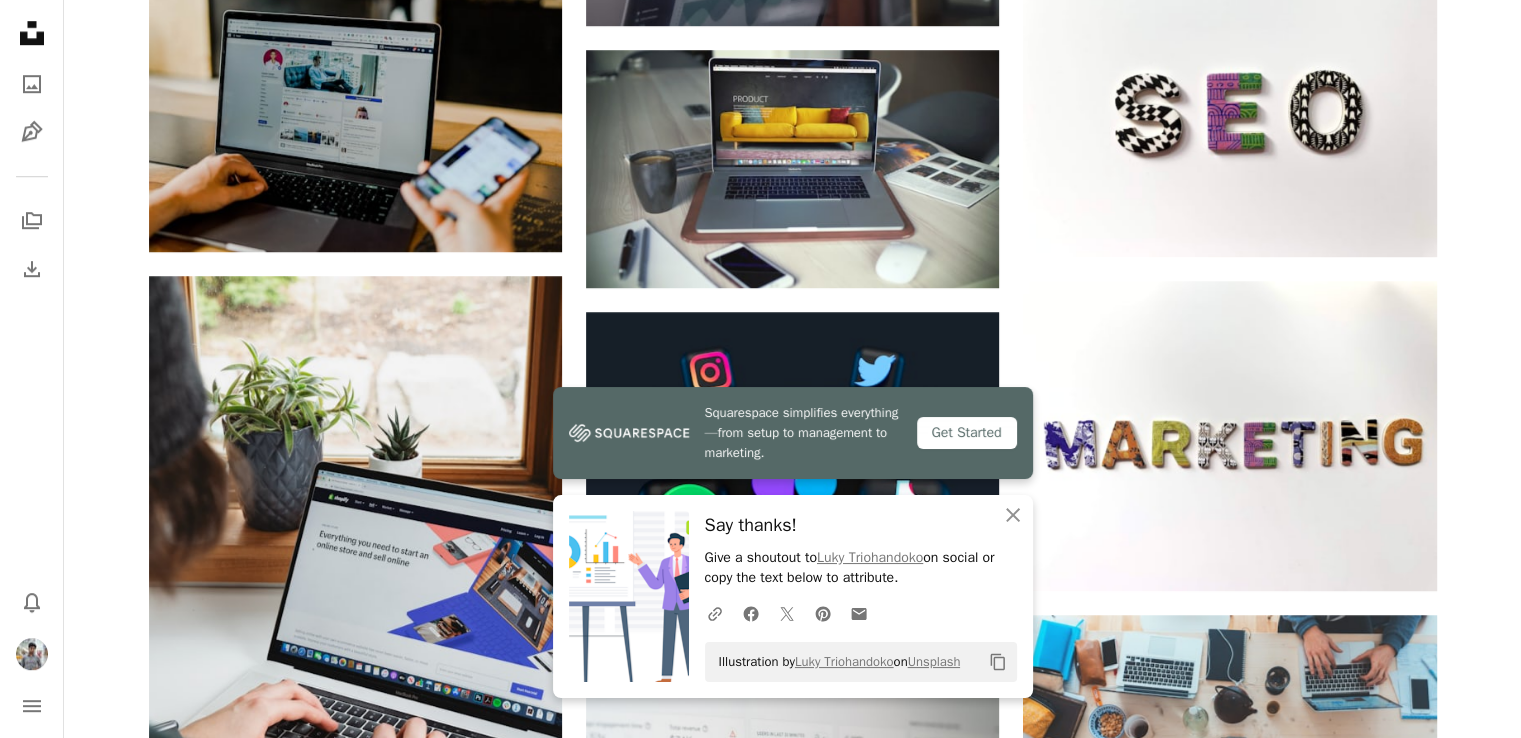 scroll, scrollTop: 0, scrollLeft: 0, axis: both 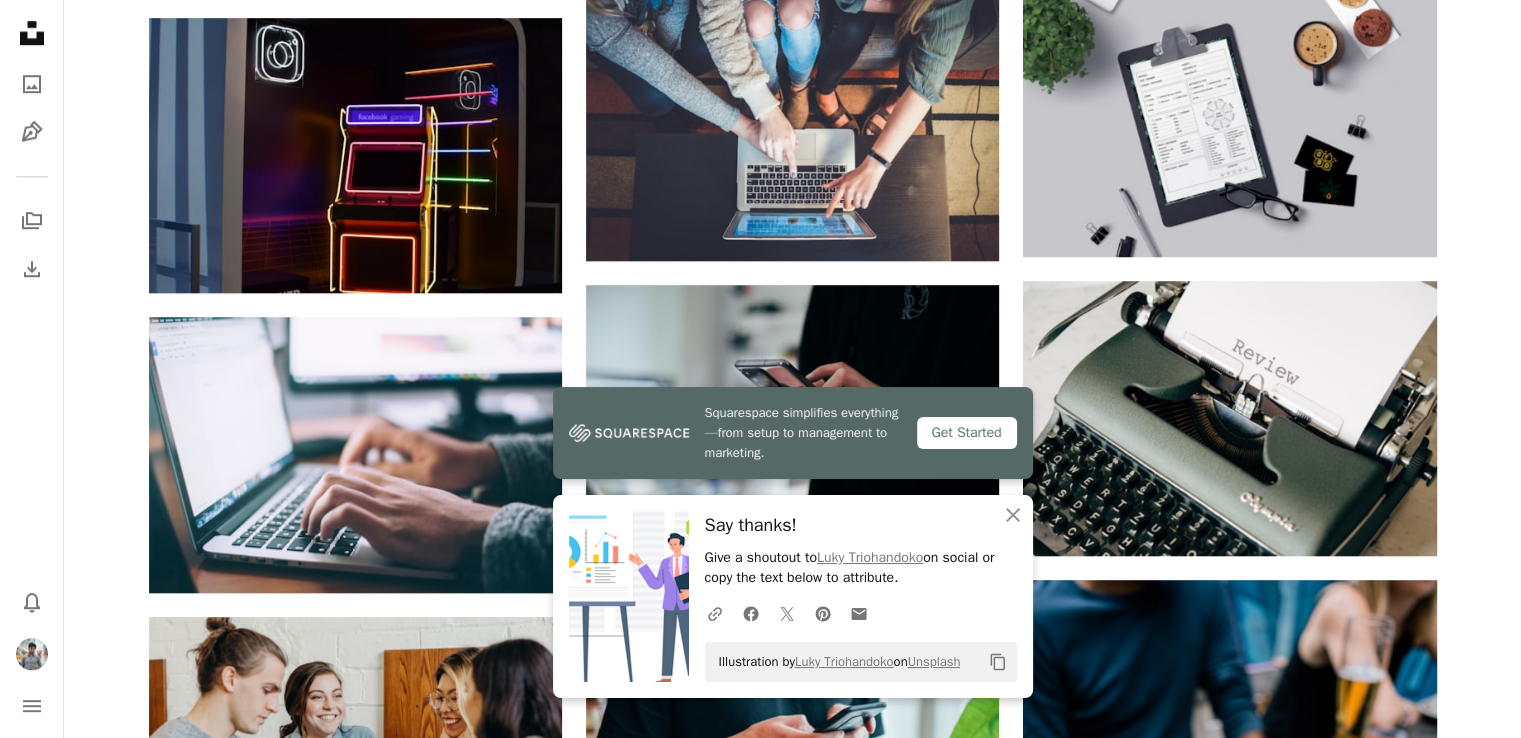 click on "Pen Tool Illustrations   17" at bounding box center [277, -1103] 